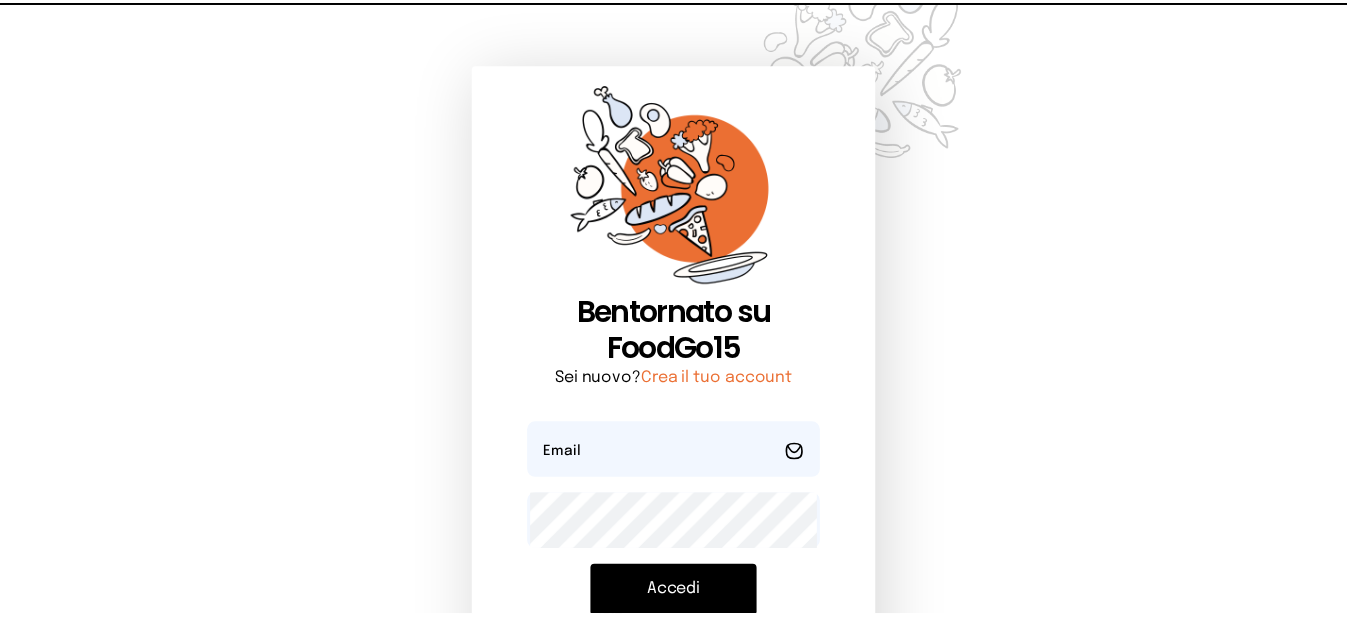 scroll, scrollTop: 0, scrollLeft: 0, axis: both 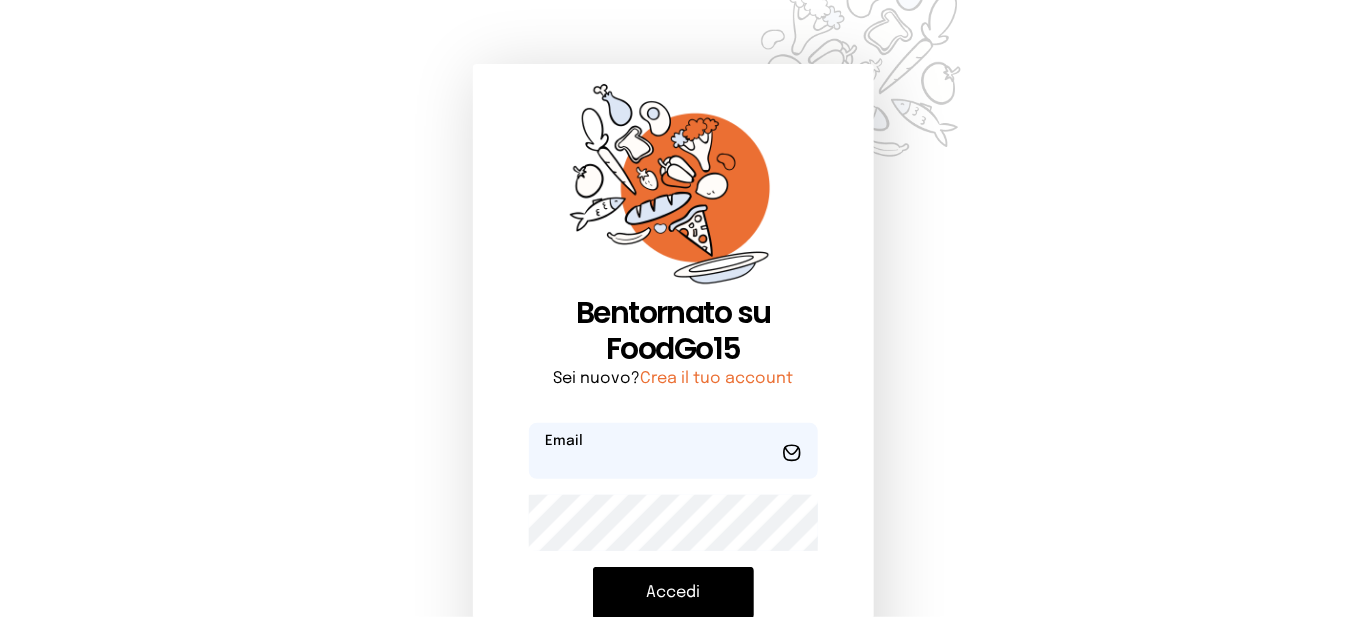 type on "**********" 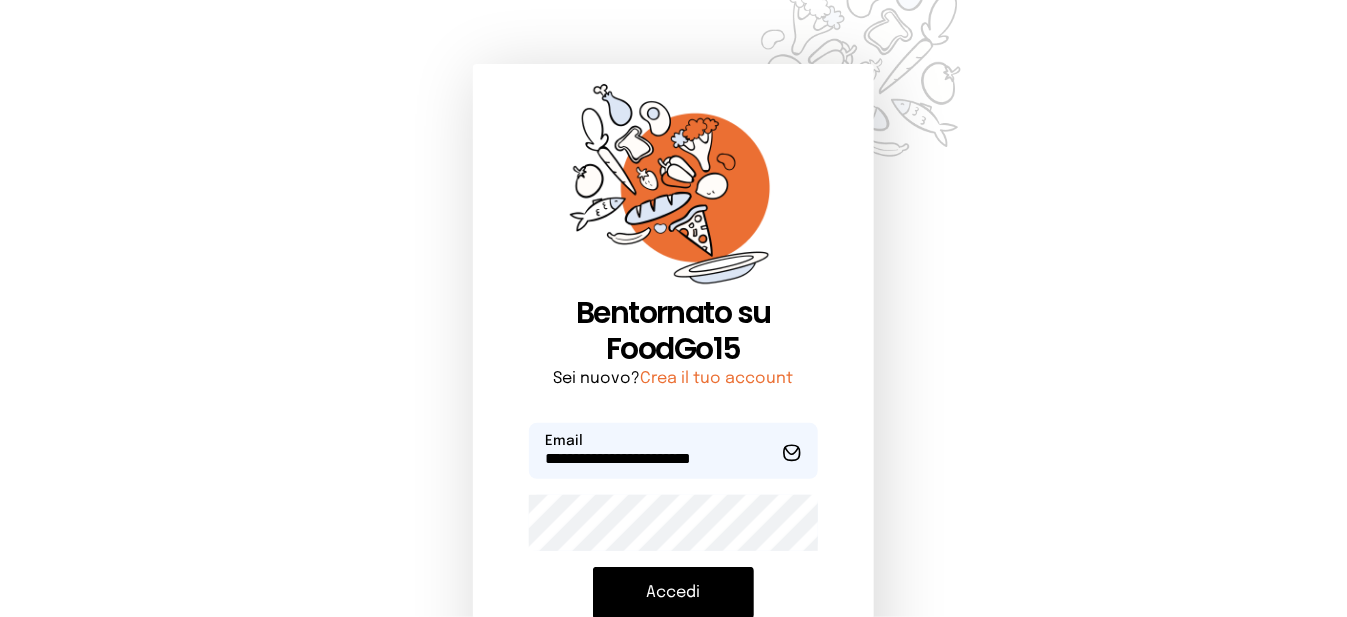 click on "Accedi" at bounding box center (673, 593) 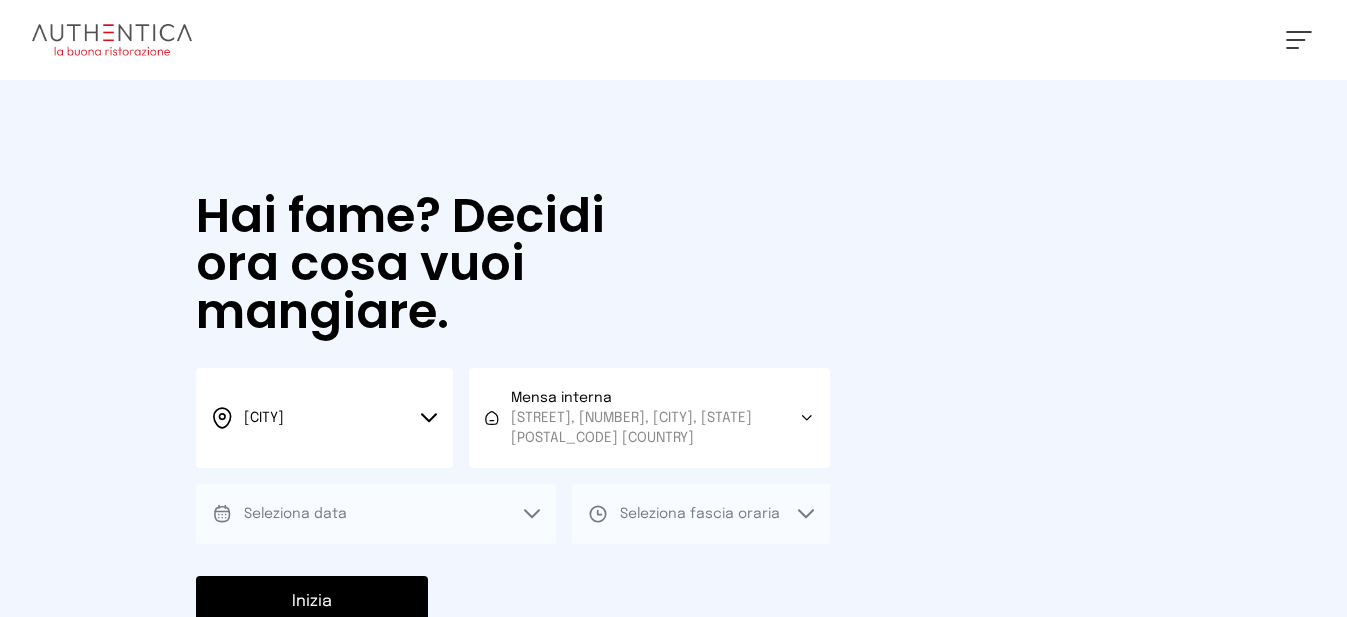 scroll, scrollTop: 0, scrollLeft: 0, axis: both 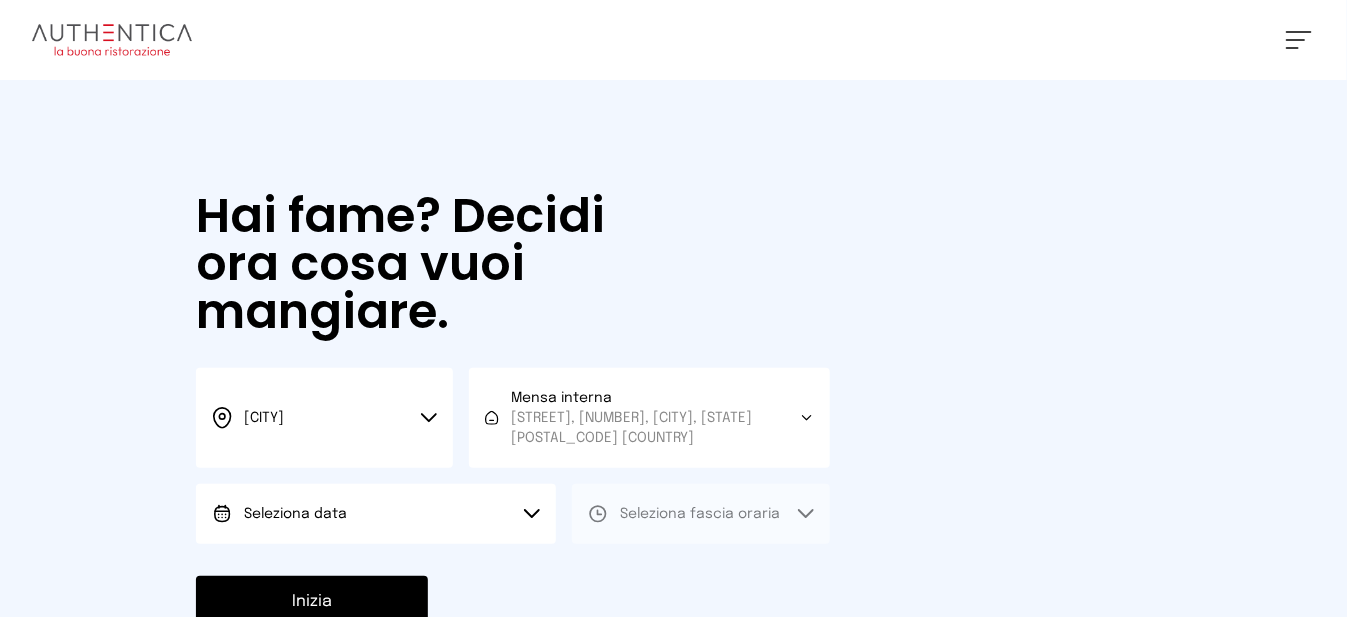click on "Seleziona data" at bounding box center [376, 514] 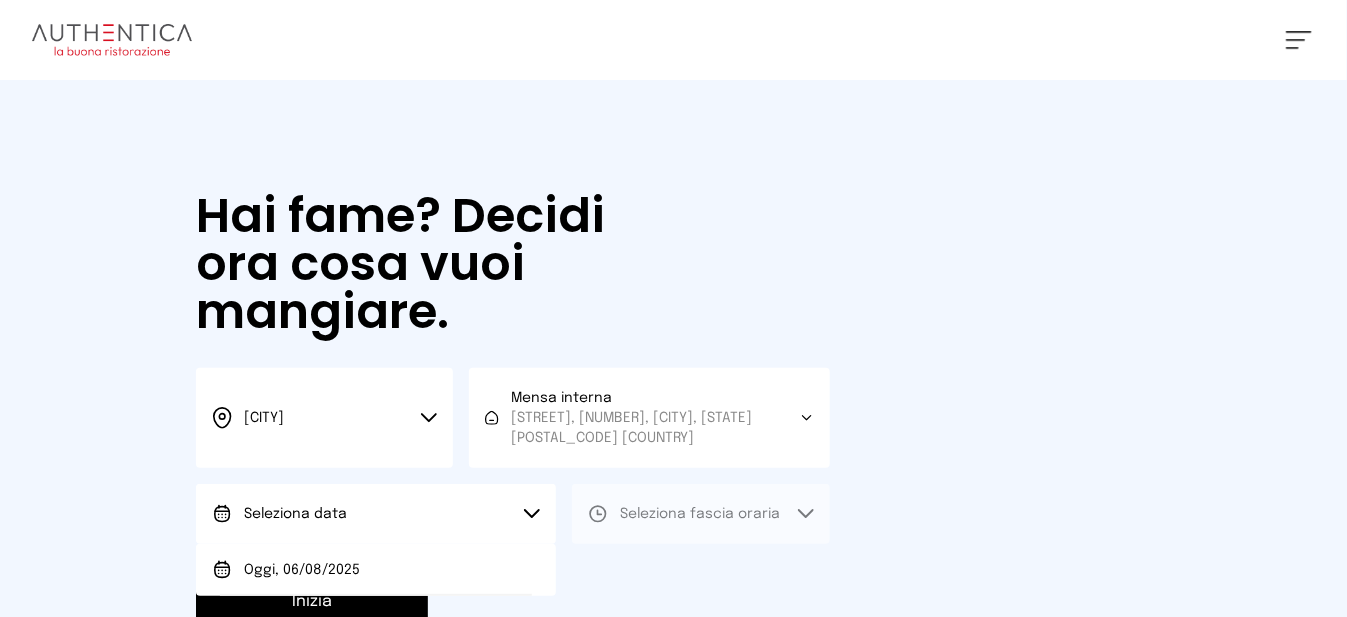 click on "Oggi, 06/08/2025" at bounding box center (376, 570) 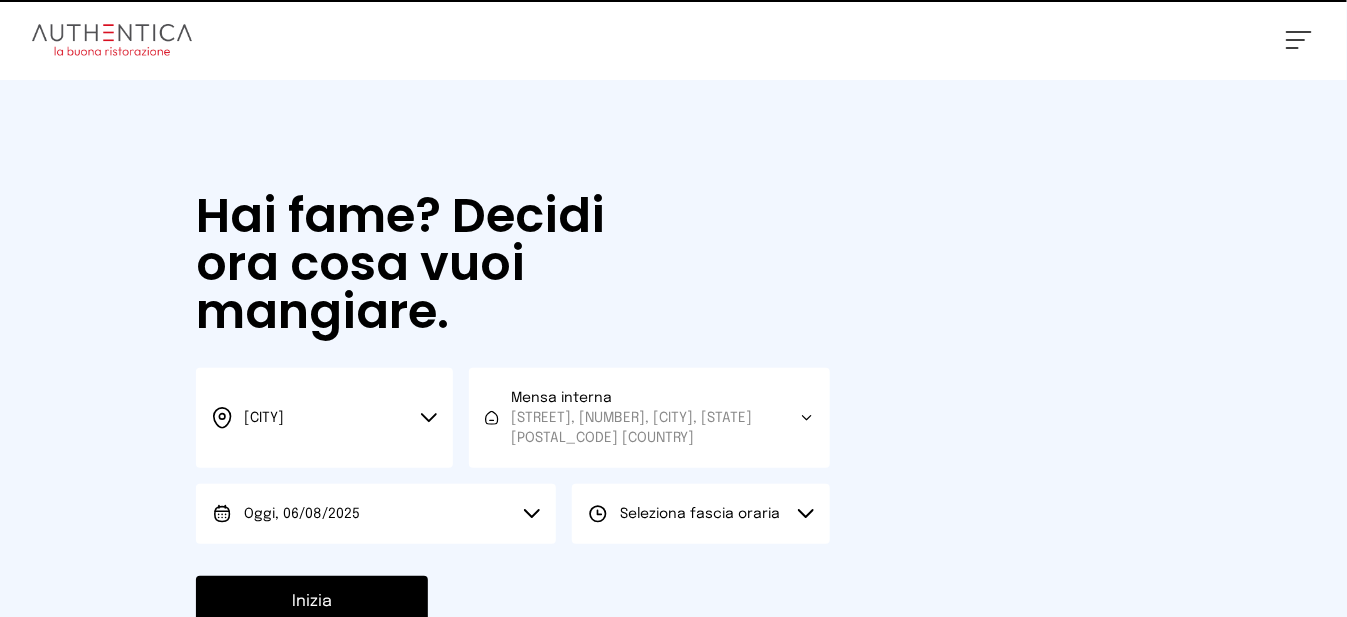 click on "Seleziona fascia oraria" at bounding box center [700, 514] 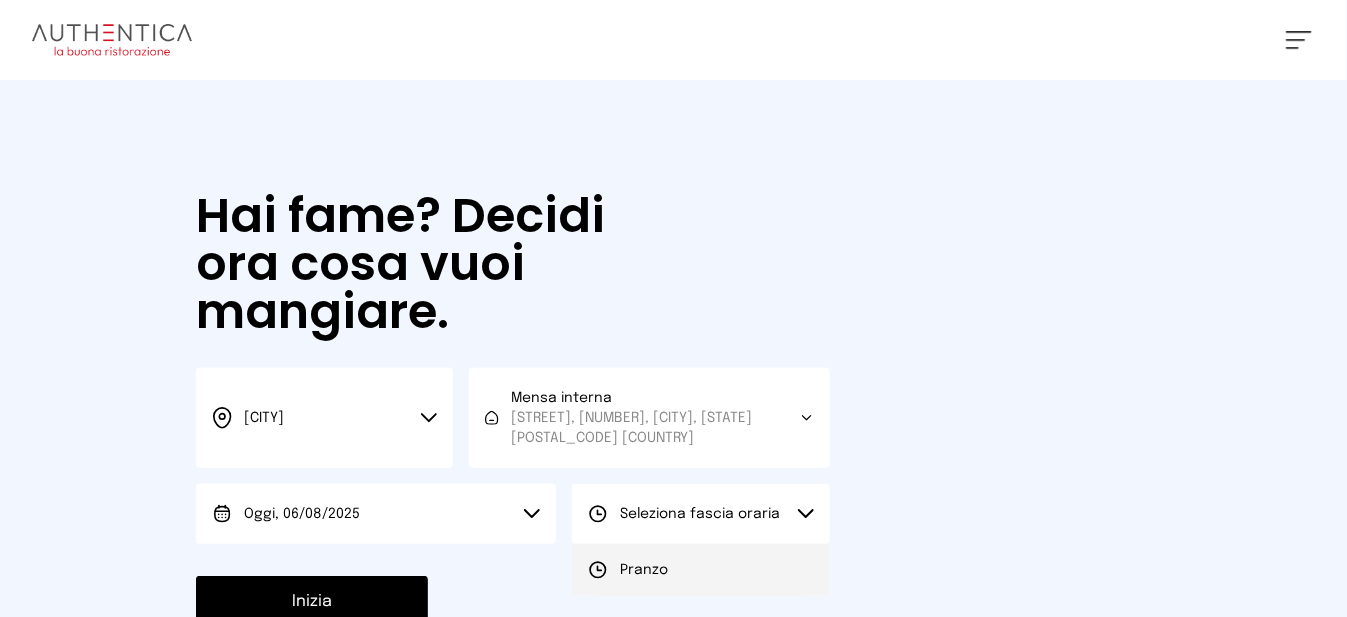 click on "Pranzo" at bounding box center [700, 570] 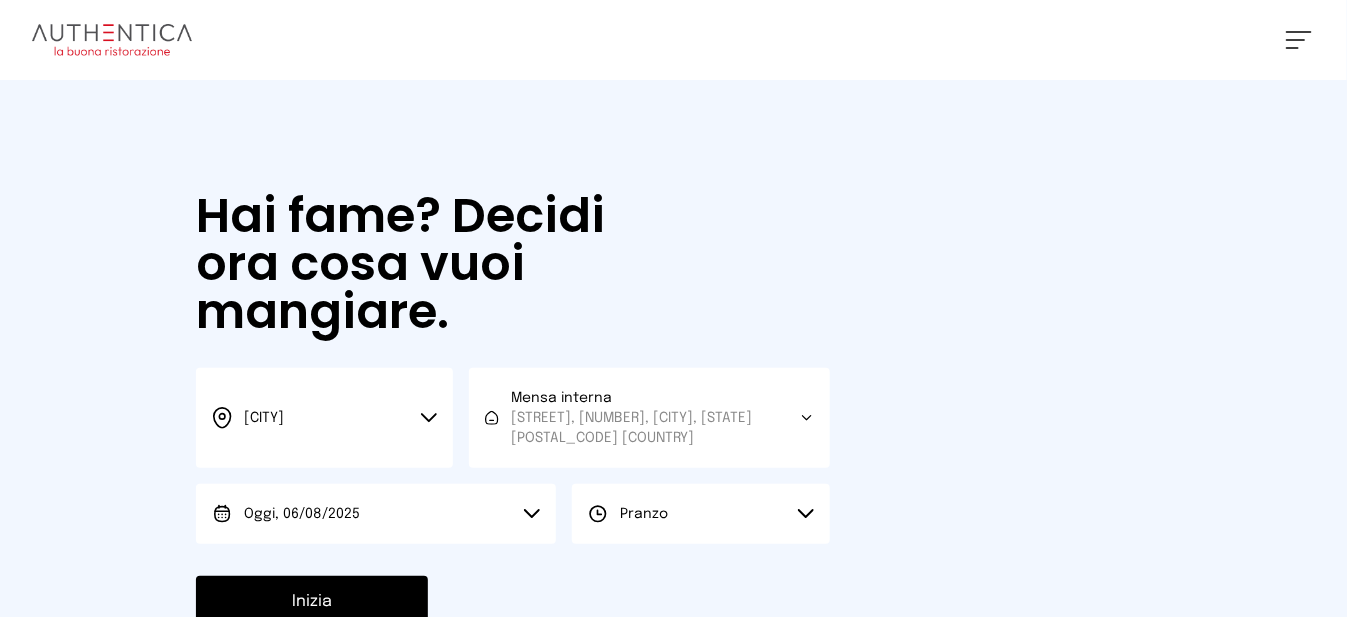 click on "Inizia" at bounding box center [312, 602] 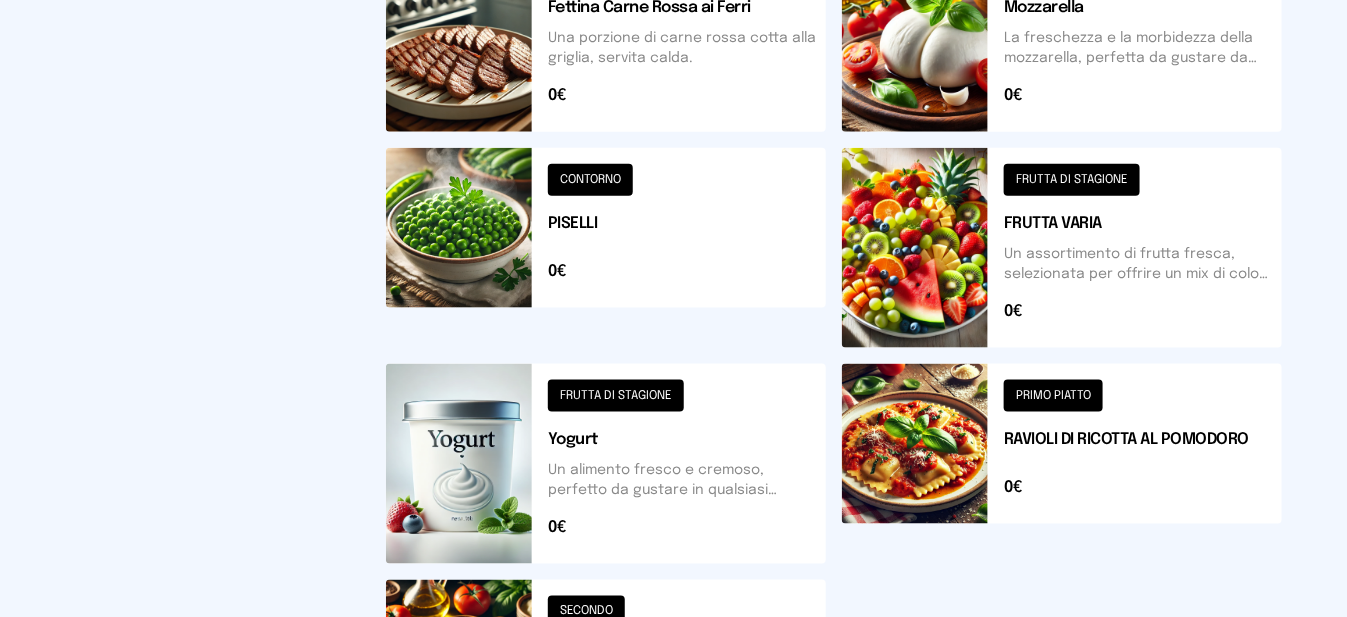 scroll, scrollTop: 900, scrollLeft: 0, axis: vertical 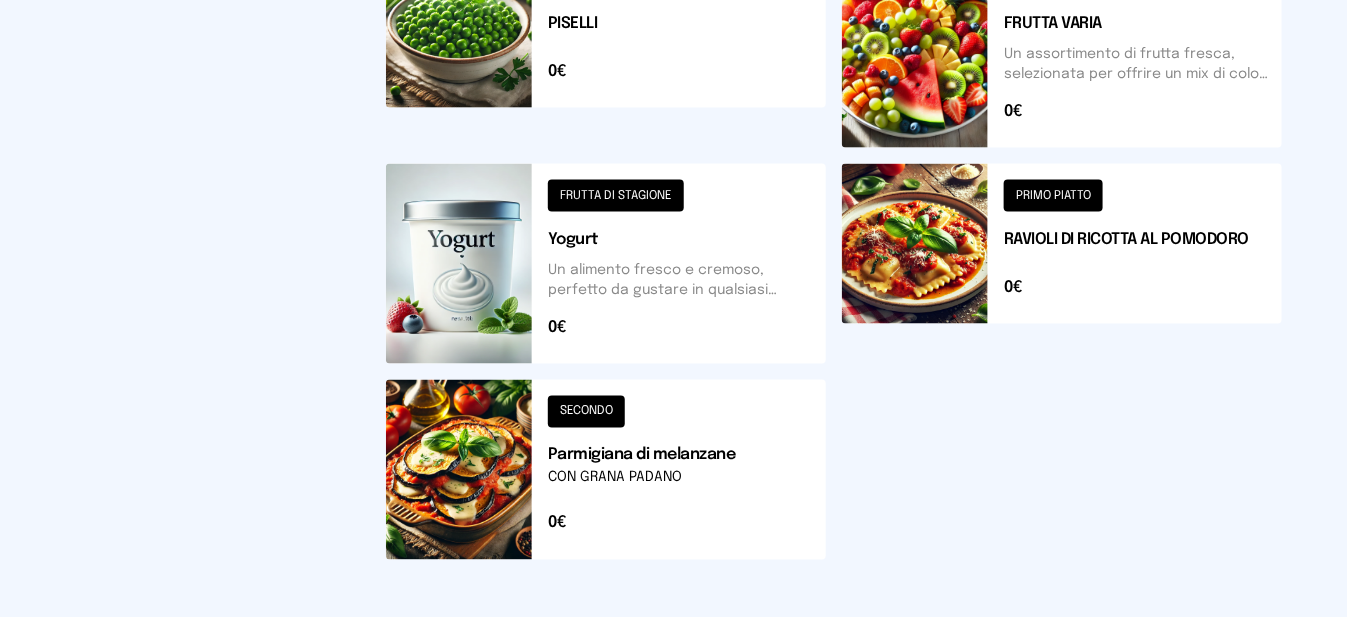 click at bounding box center [606, 470] 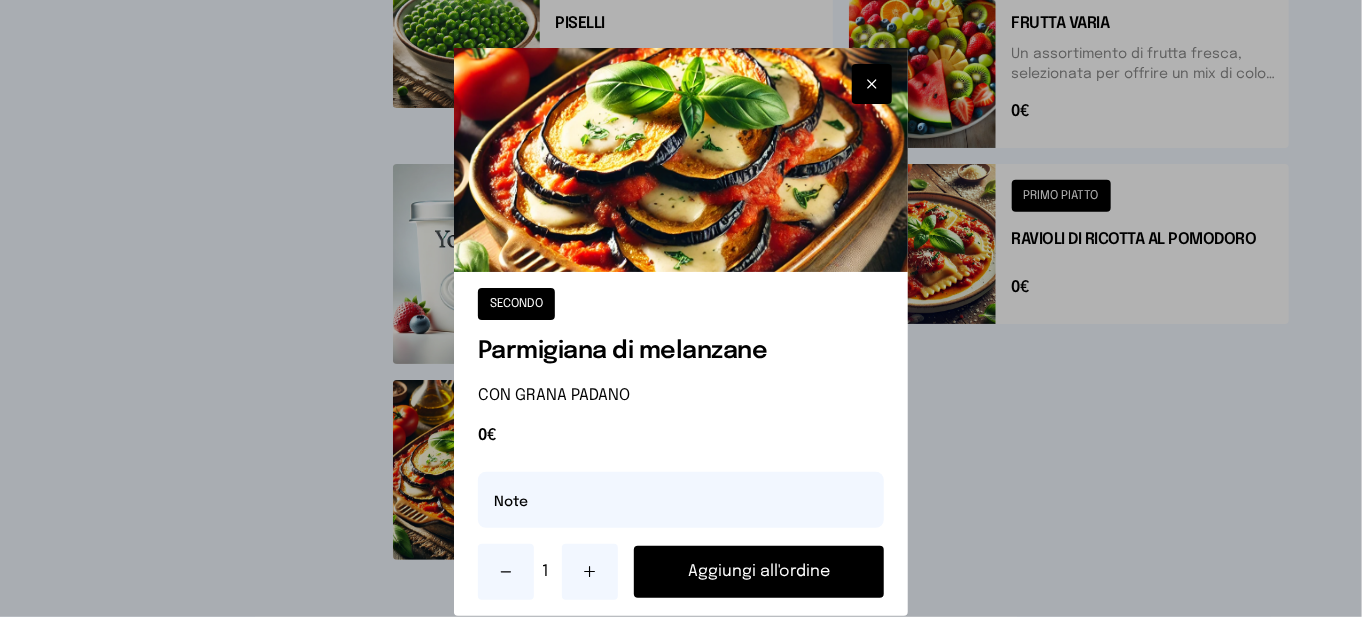 click on "Aggiungi all'ordine" at bounding box center [759, 572] 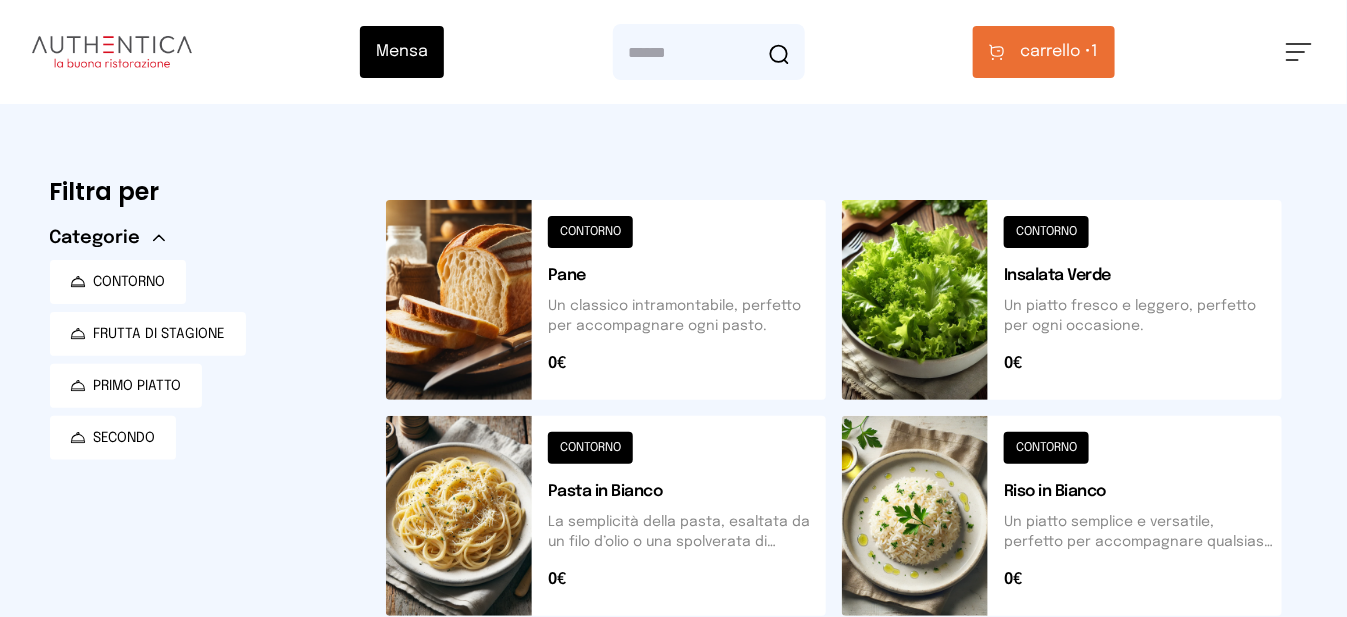 scroll, scrollTop: 13, scrollLeft: 0, axis: vertical 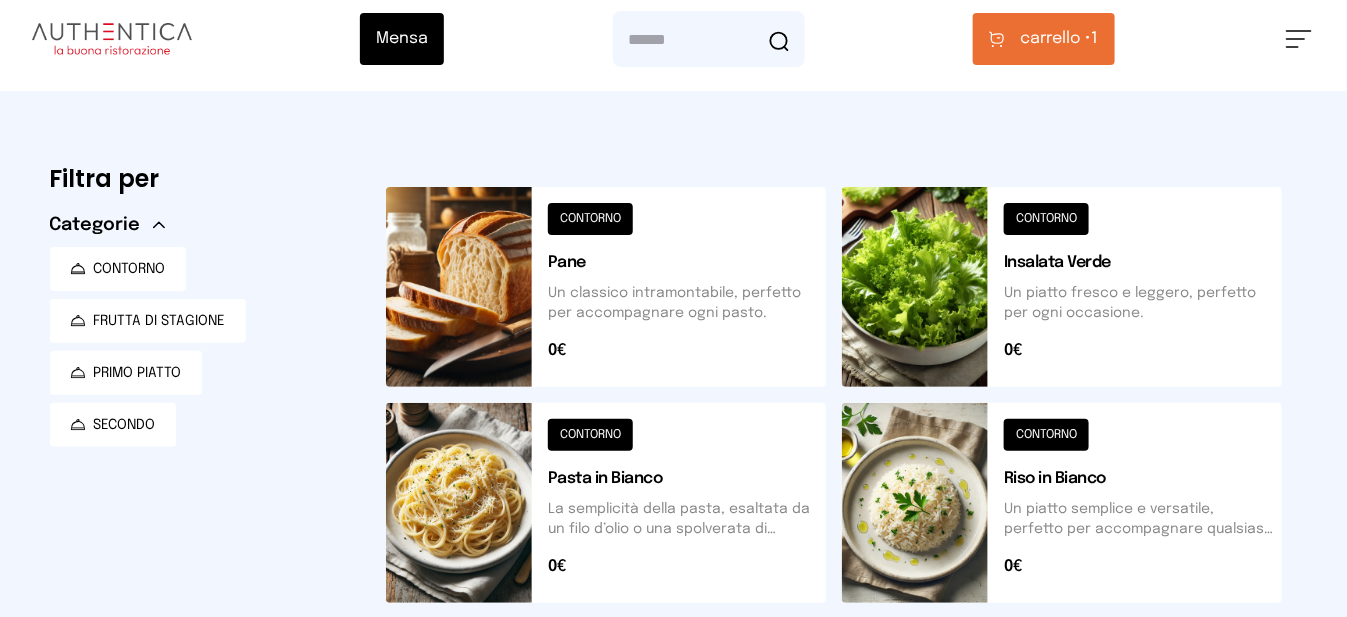 click at bounding box center [606, 287] 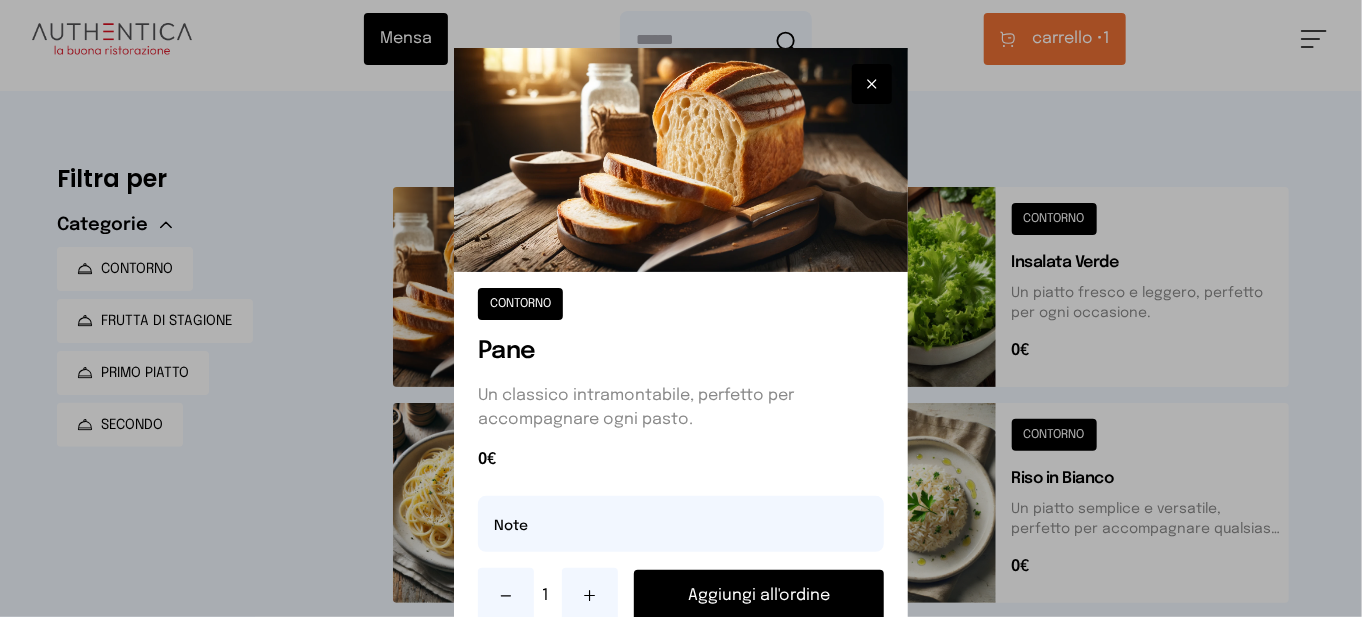 click on "Aggiungi all'ordine" at bounding box center [759, 596] 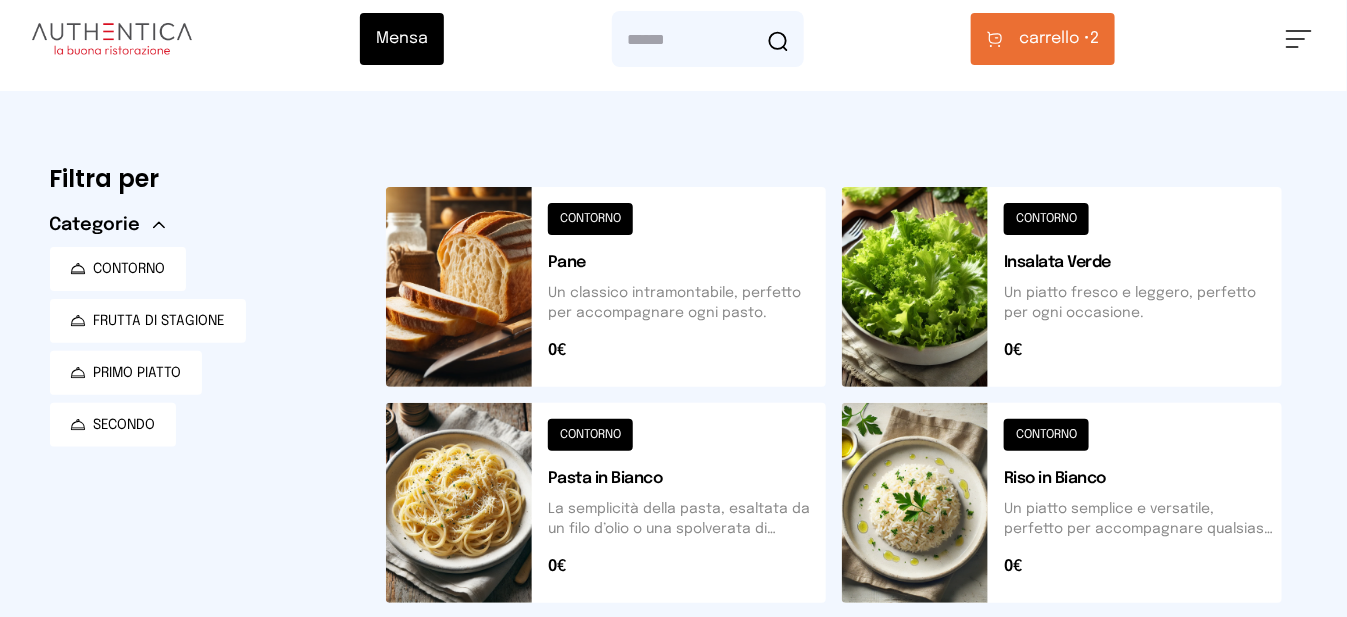 click on "carrello •
2" at bounding box center (1043, 39) 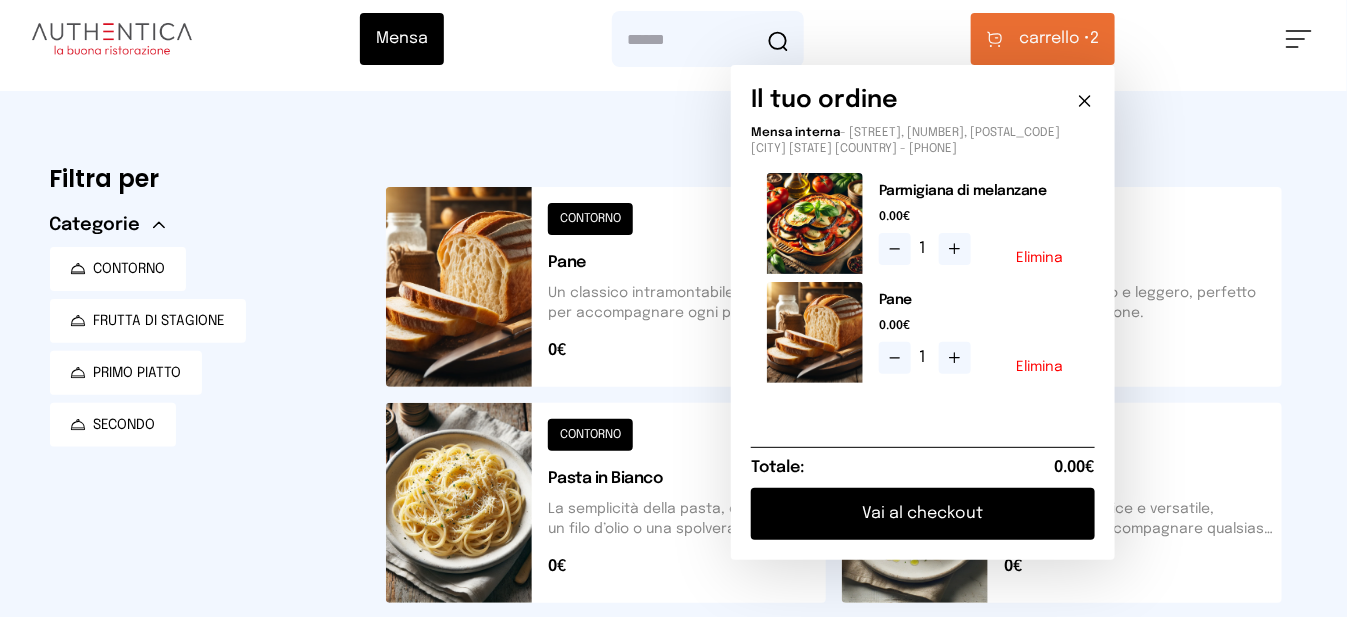 click at bounding box center (1062, 503) 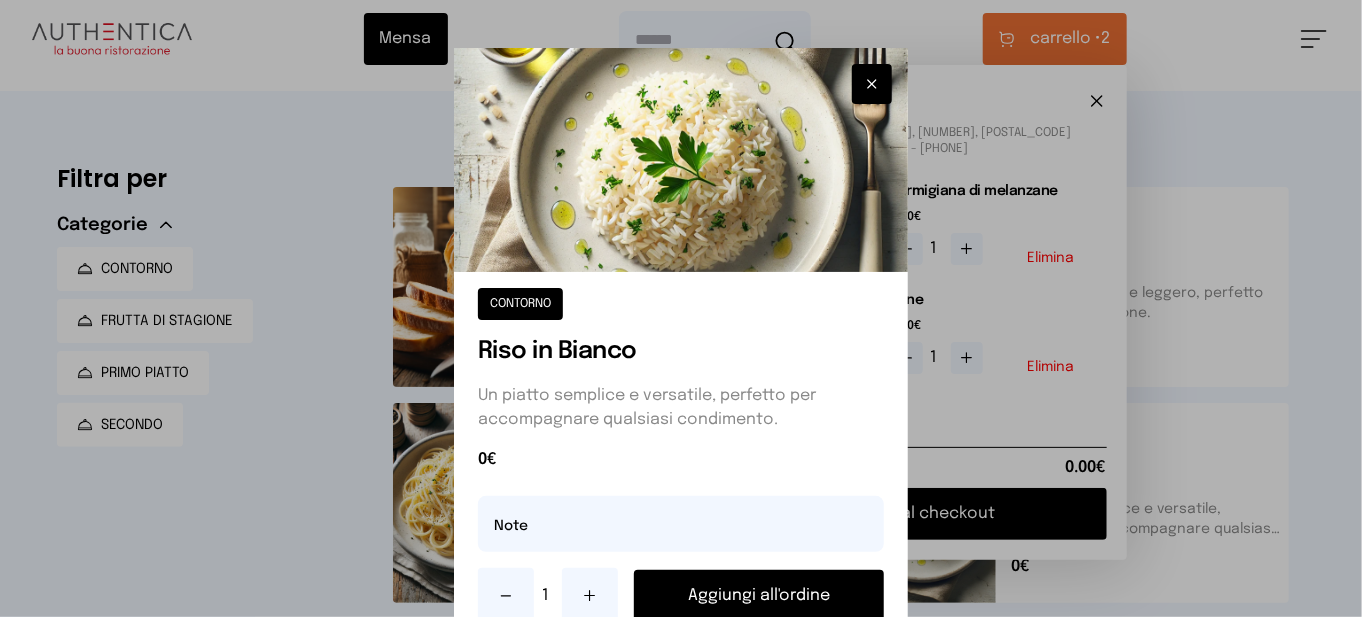 click 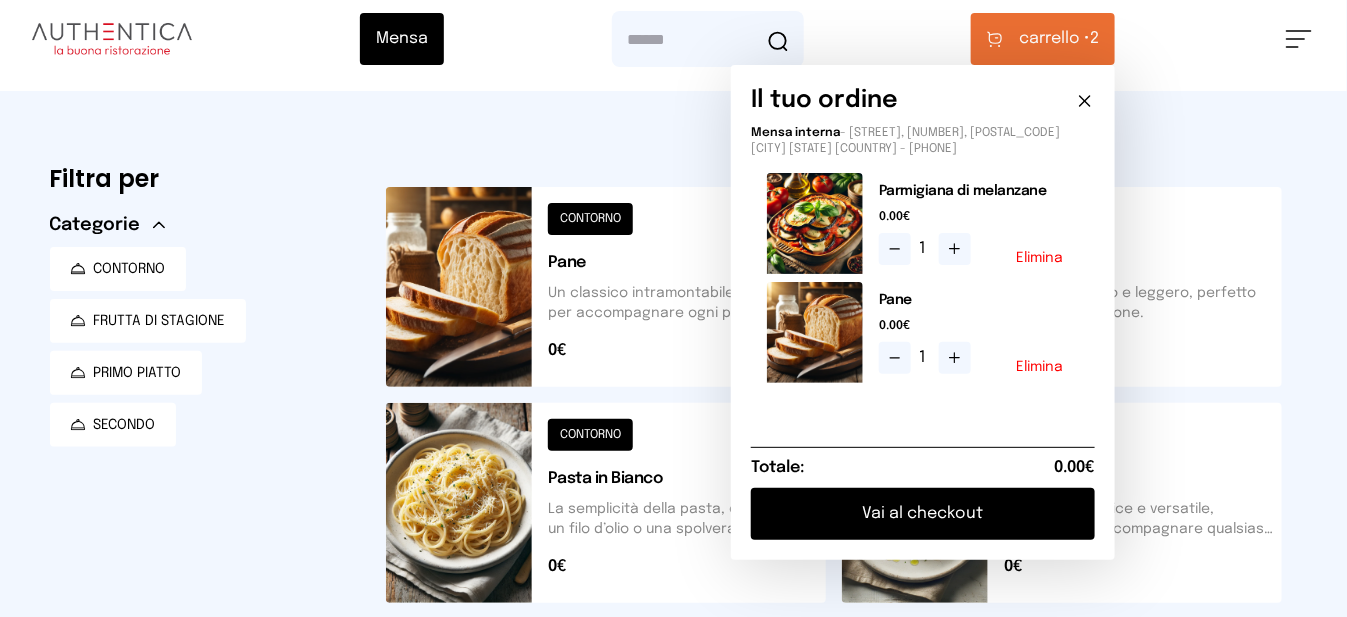 click 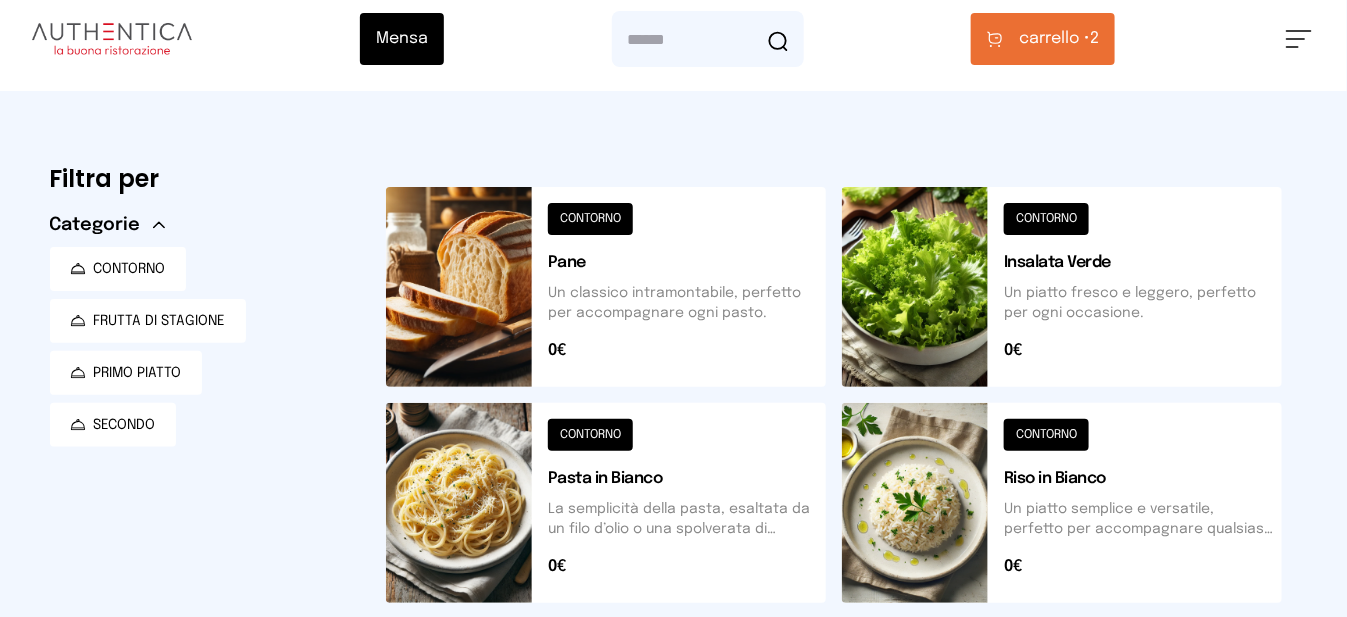 scroll, scrollTop: 413, scrollLeft: 0, axis: vertical 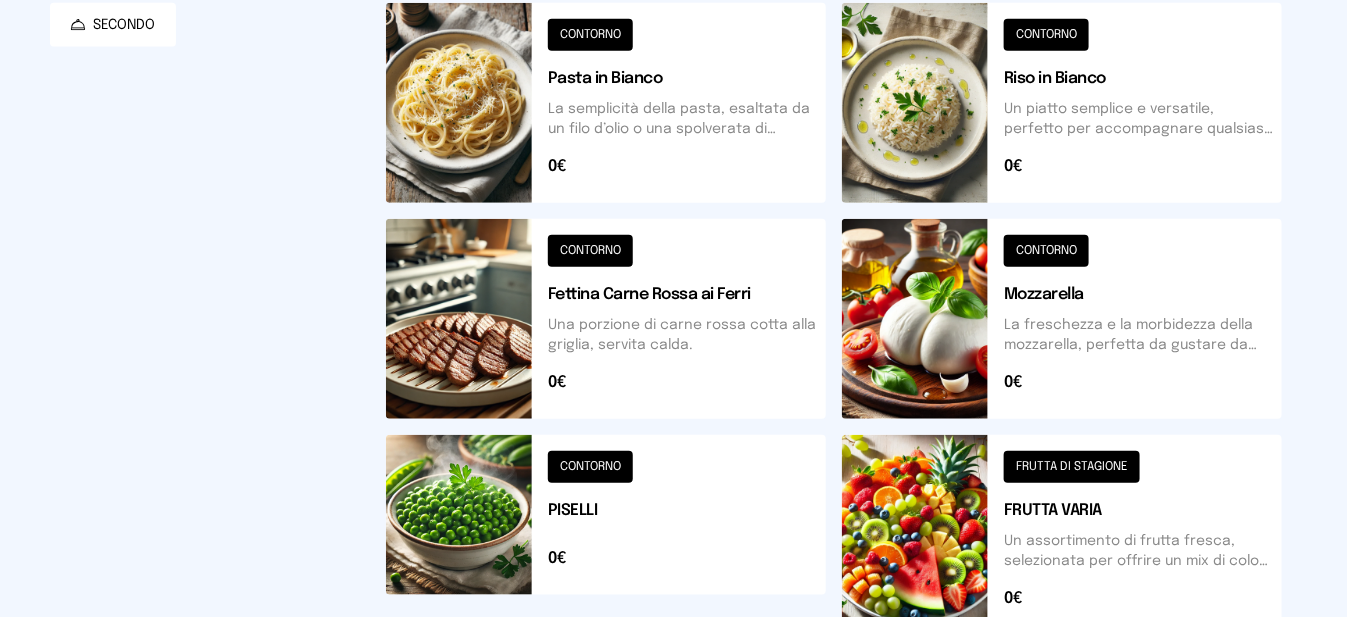 click at bounding box center [1062, 535] 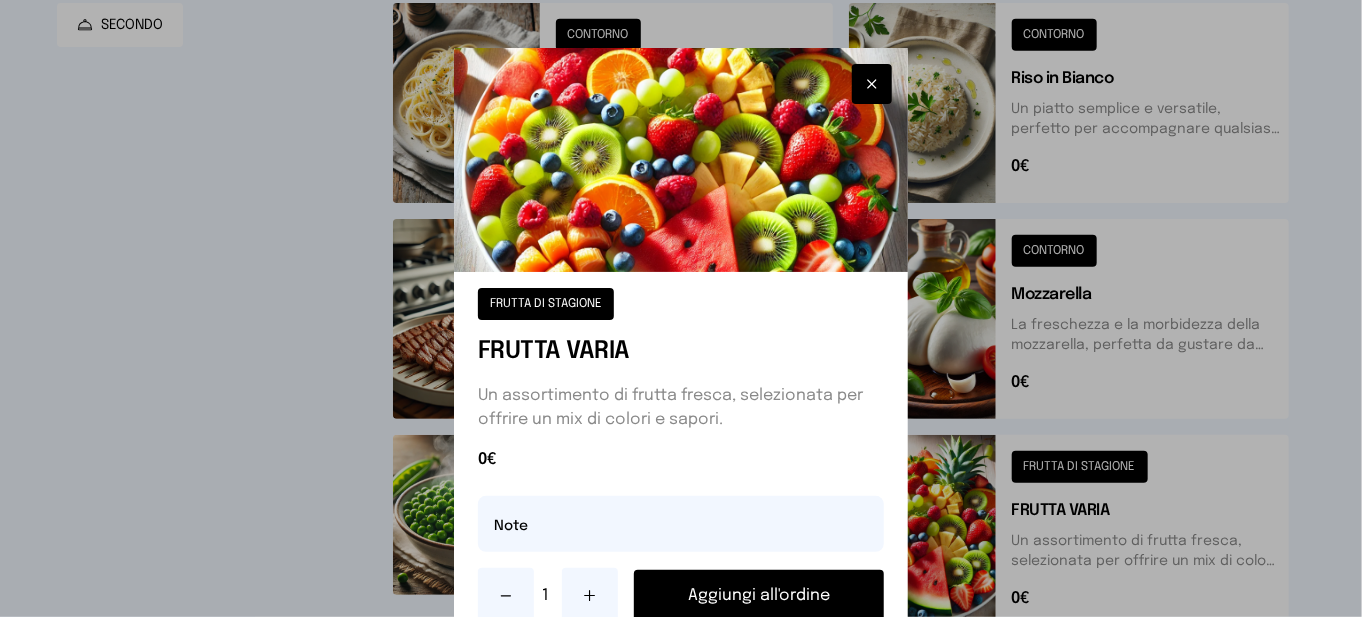 click on "Aggiungi all'ordine" at bounding box center [759, 596] 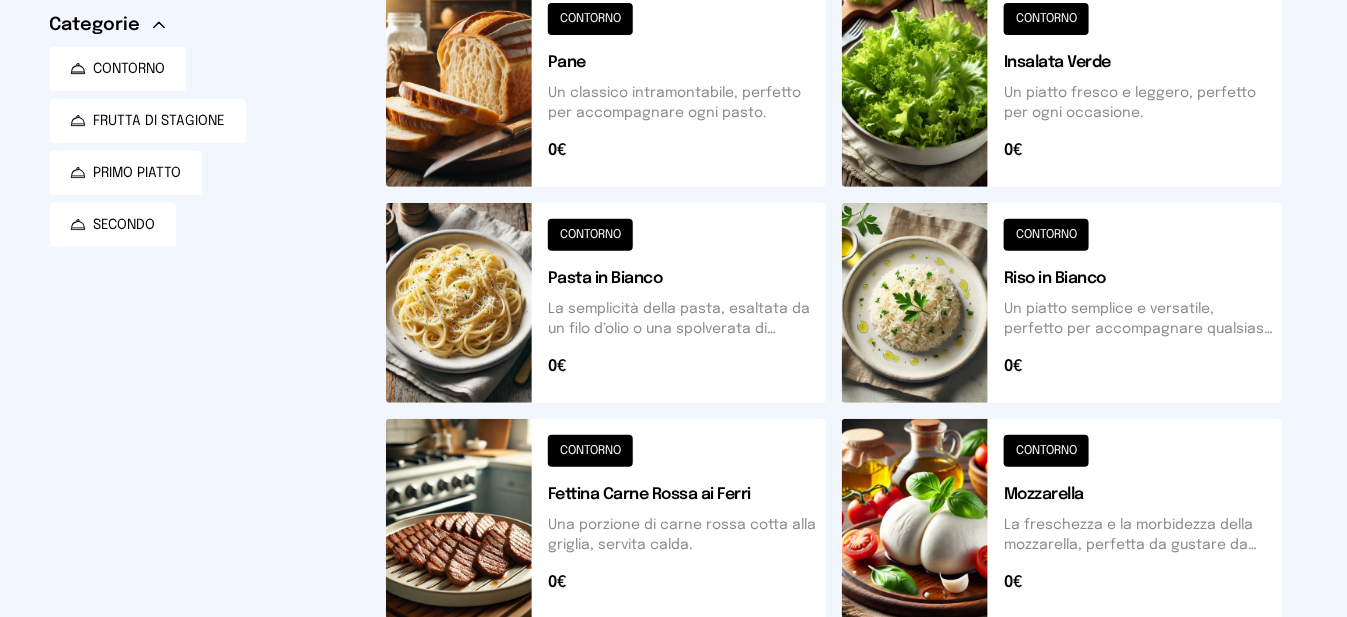 scroll, scrollTop: 13, scrollLeft: 0, axis: vertical 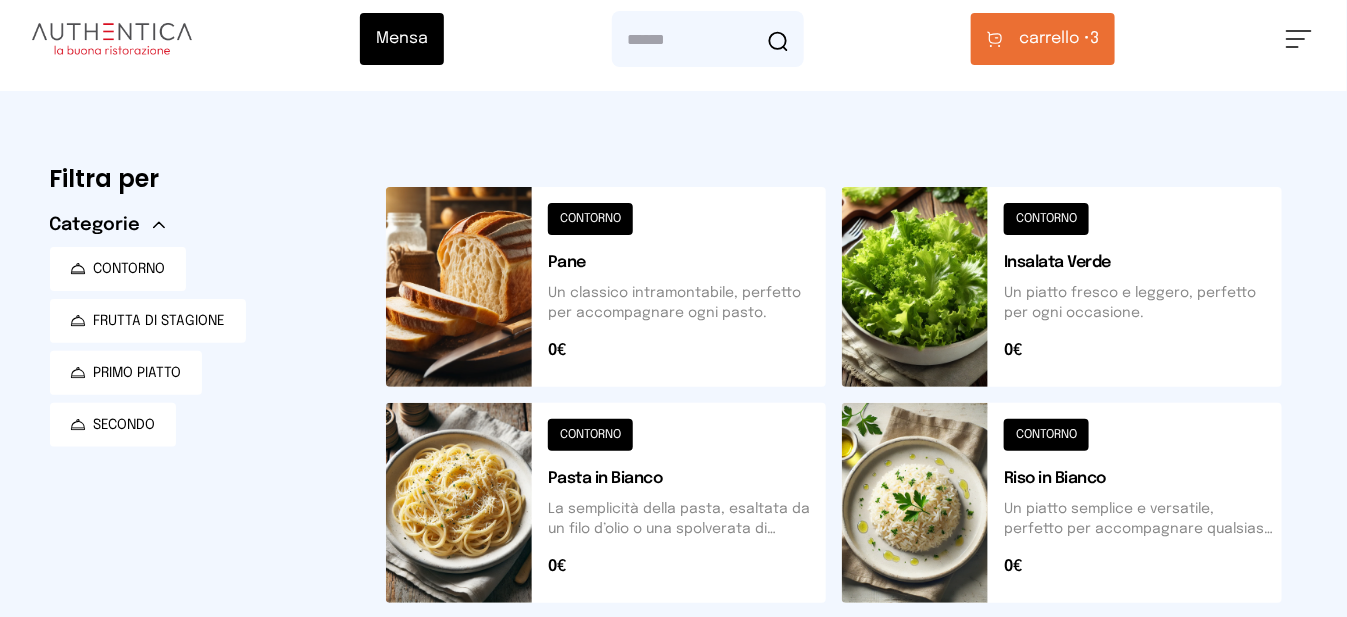 click on "carrello •
3" at bounding box center (1043, 39) 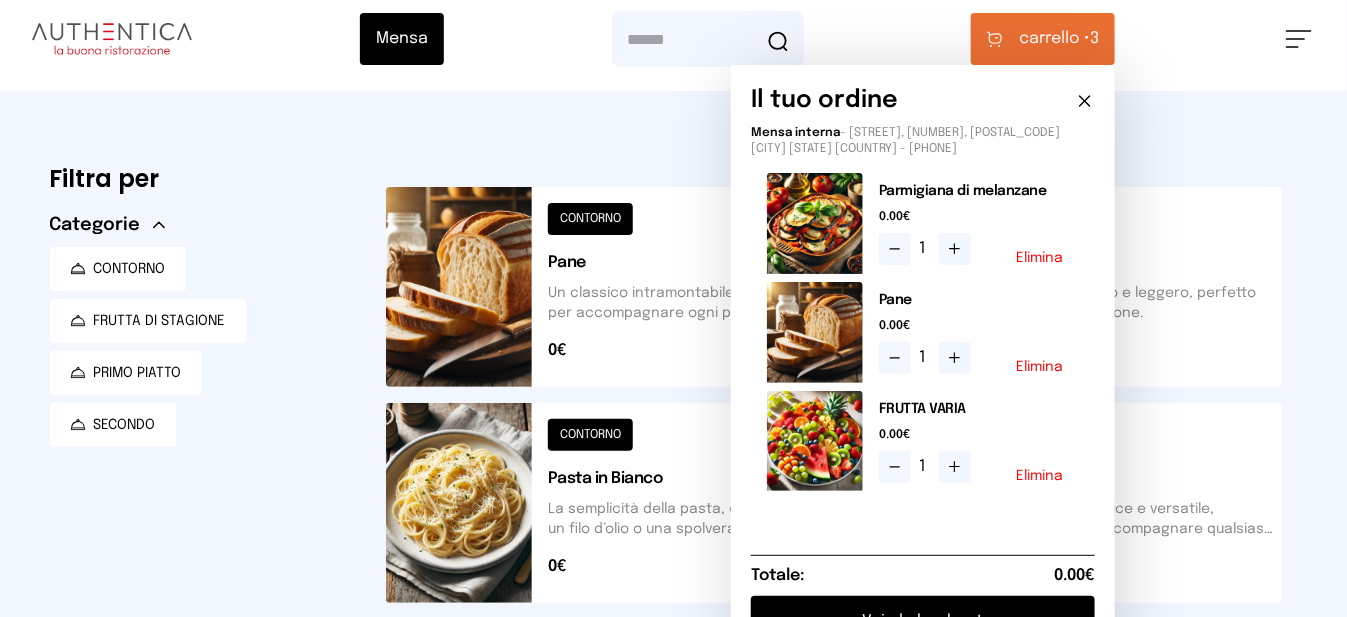 scroll, scrollTop: 213, scrollLeft: 0, axis: vertical 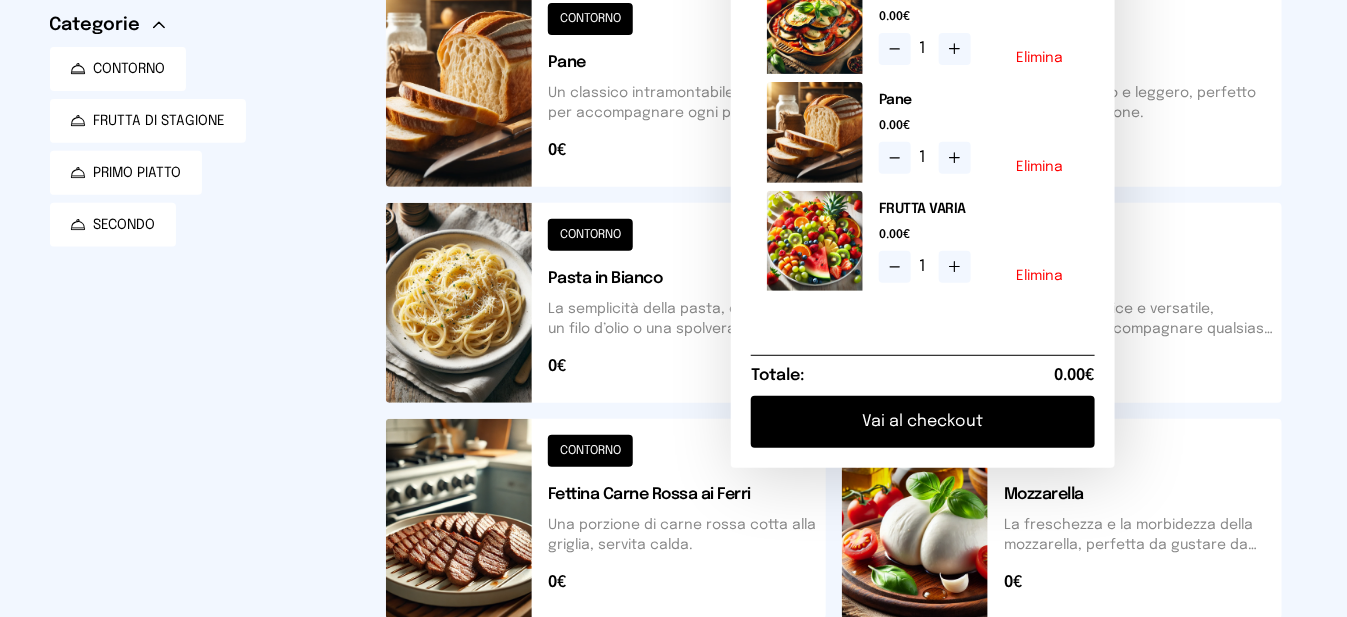 click on "Vai al checkout" at bounding box center (923, 422) 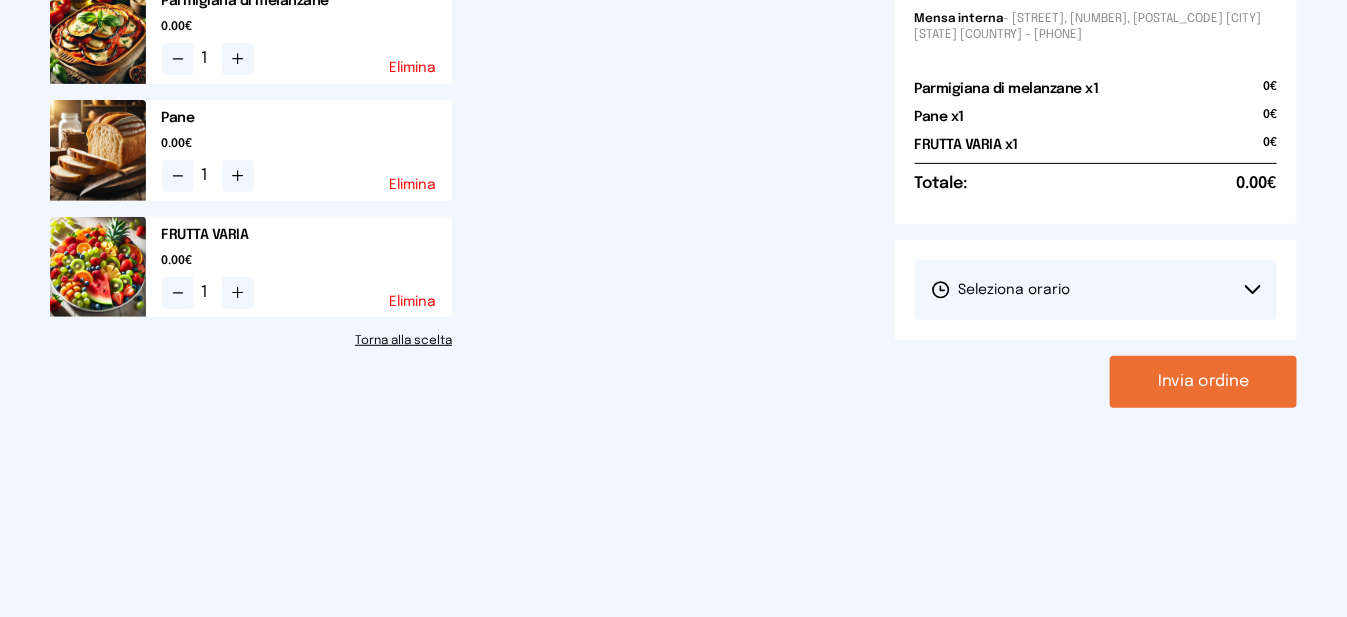scroll, scrollTop: 0, scrollLeft: 0, axis: both 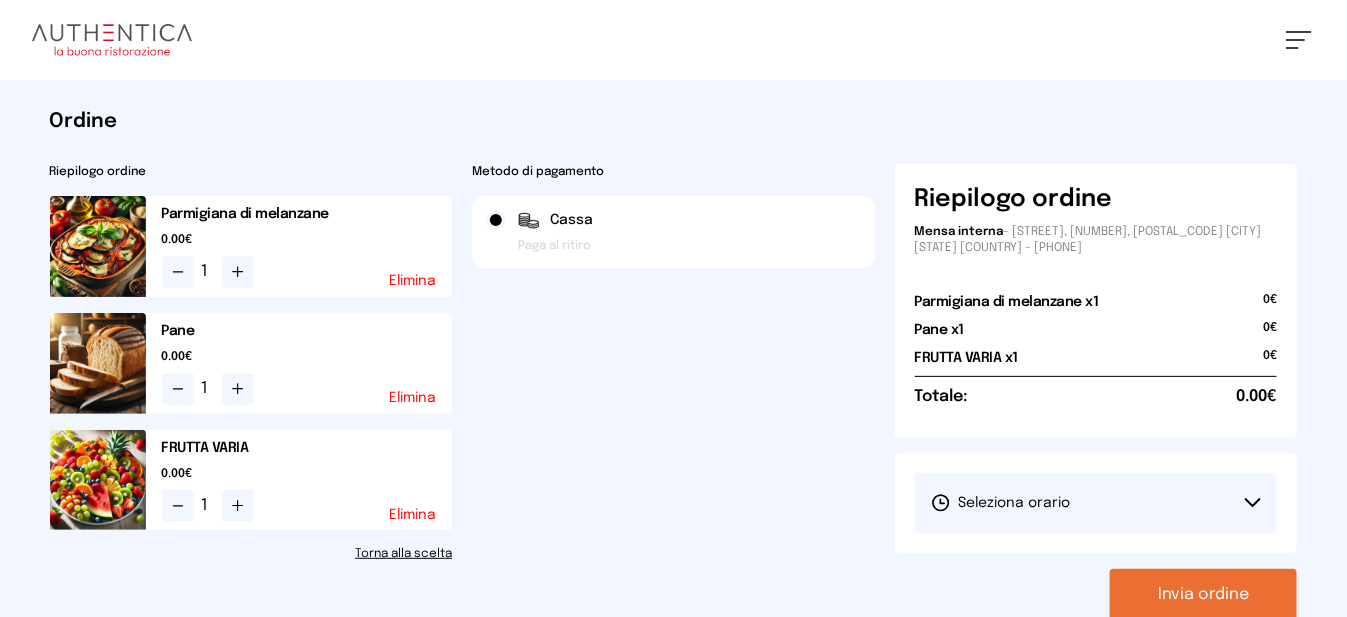 click on "Seleziona orario" at bounding box center [1096, 503] 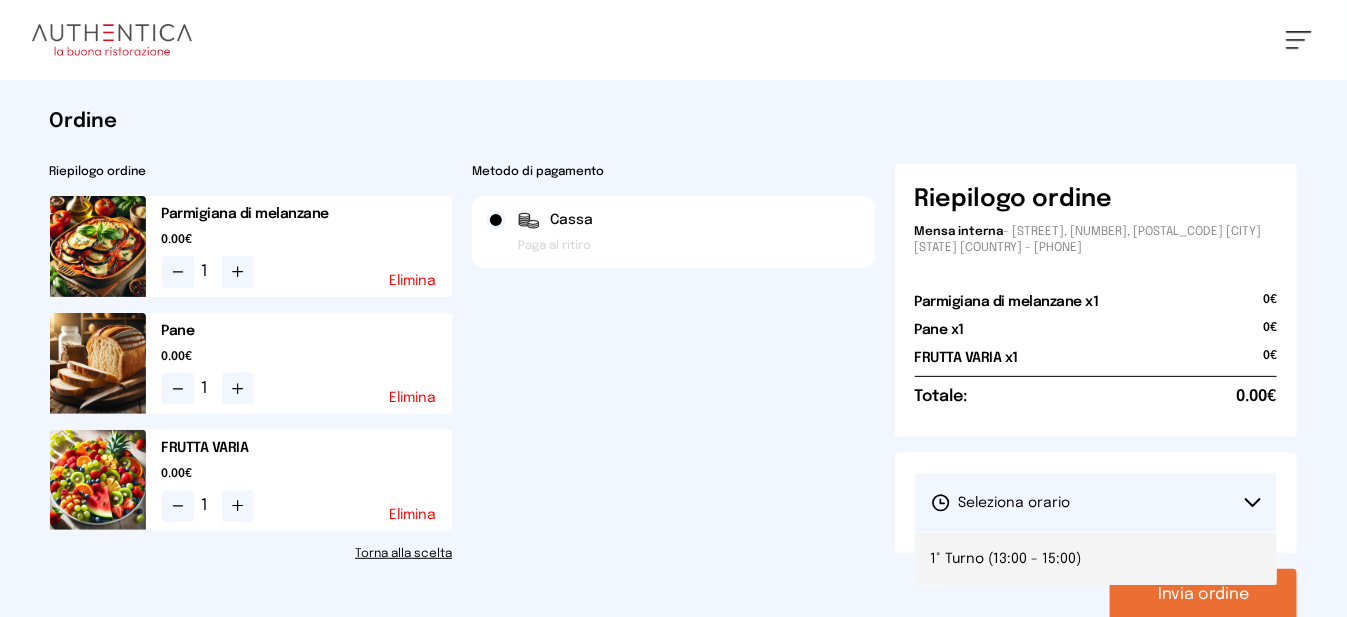 click on "1° Turno (13:00 -
15:00)" at bounding box center (1096, 559) 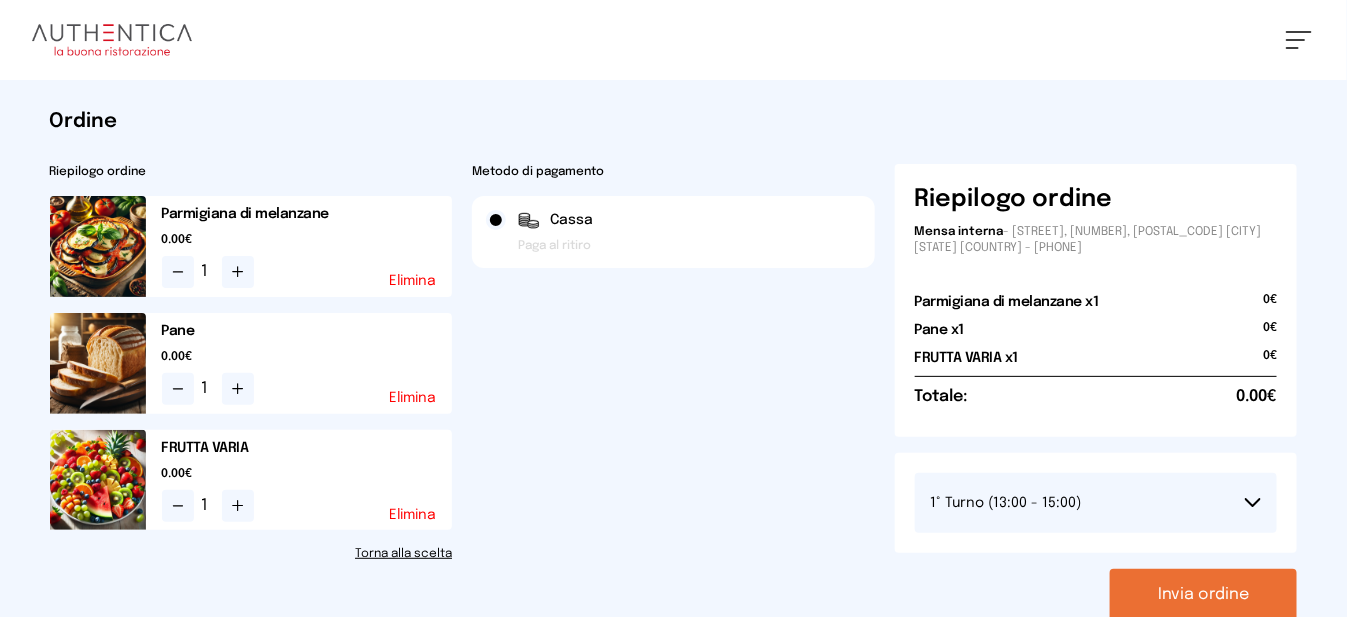 click on "Invia ordine" at bounding box center [1203, 595] 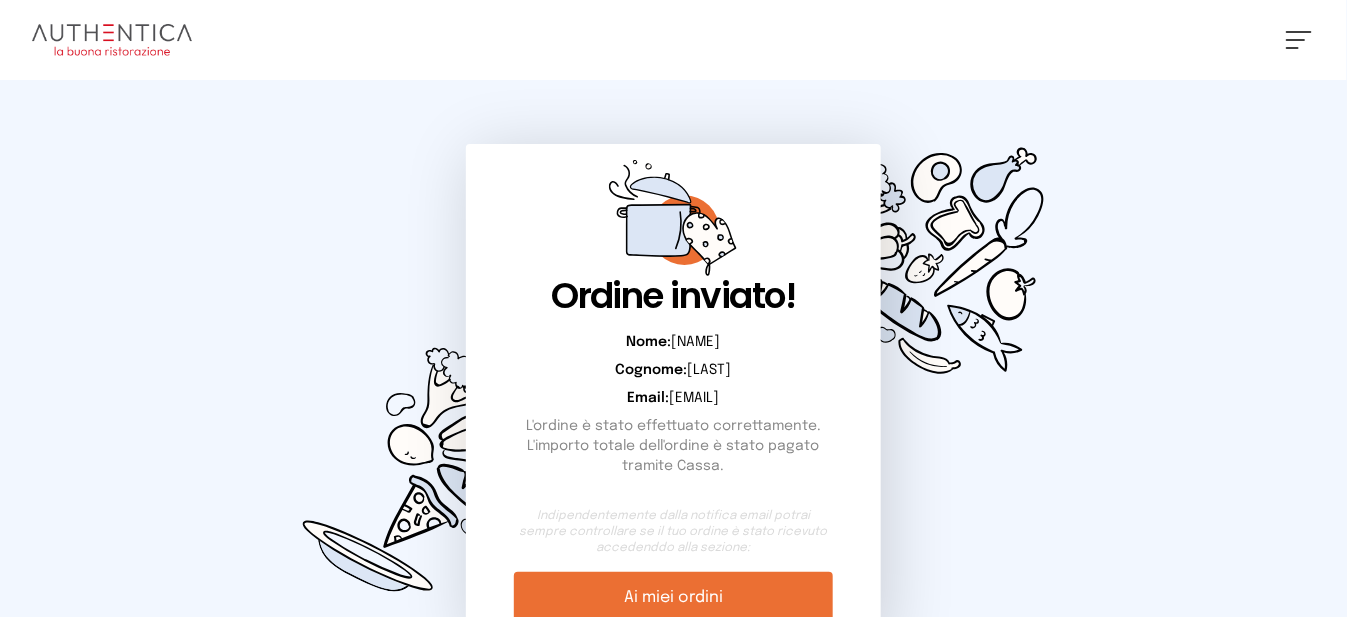 click at bounding box center (1299, 40) 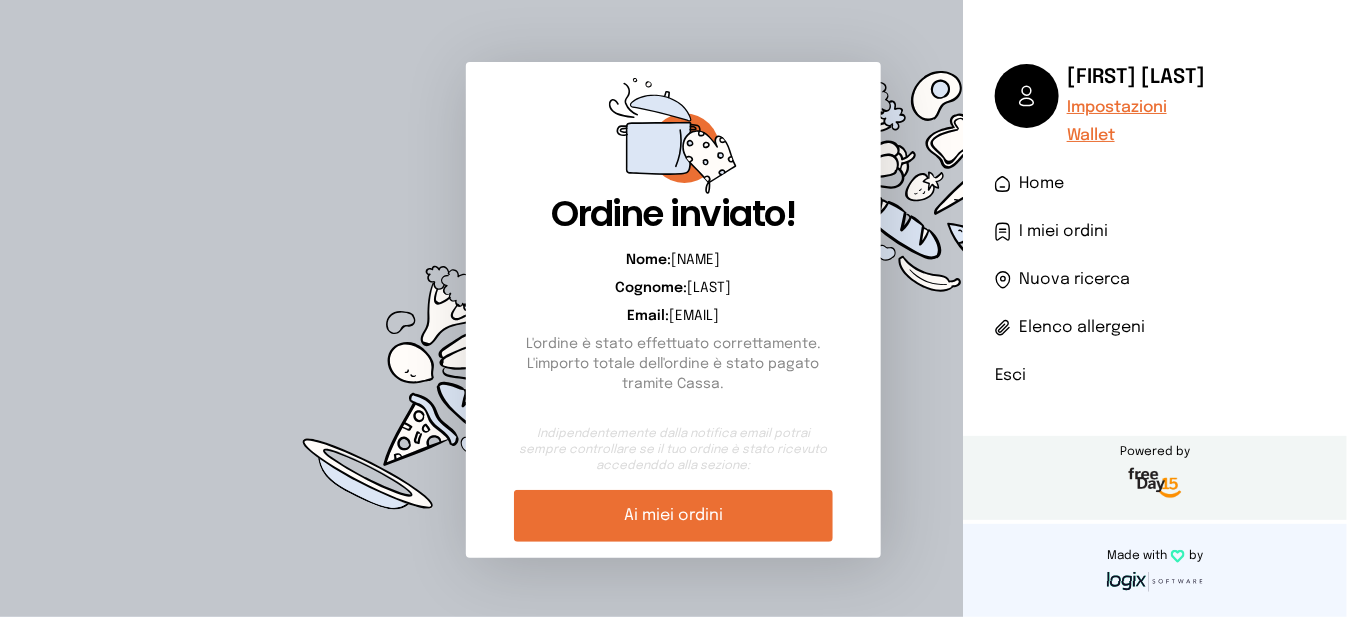 scroll, scrollTop: 182, scrollLeft: 0, axis: vertical 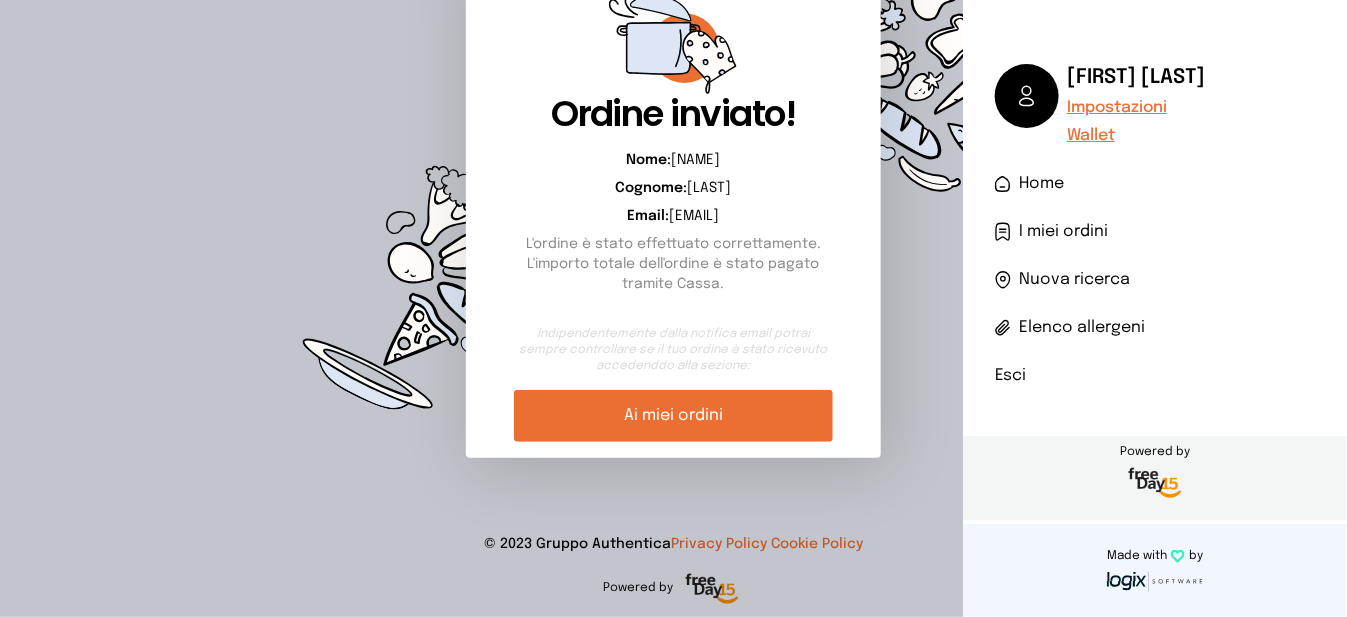 click on "Esci" at bounding box center (1155, 376) 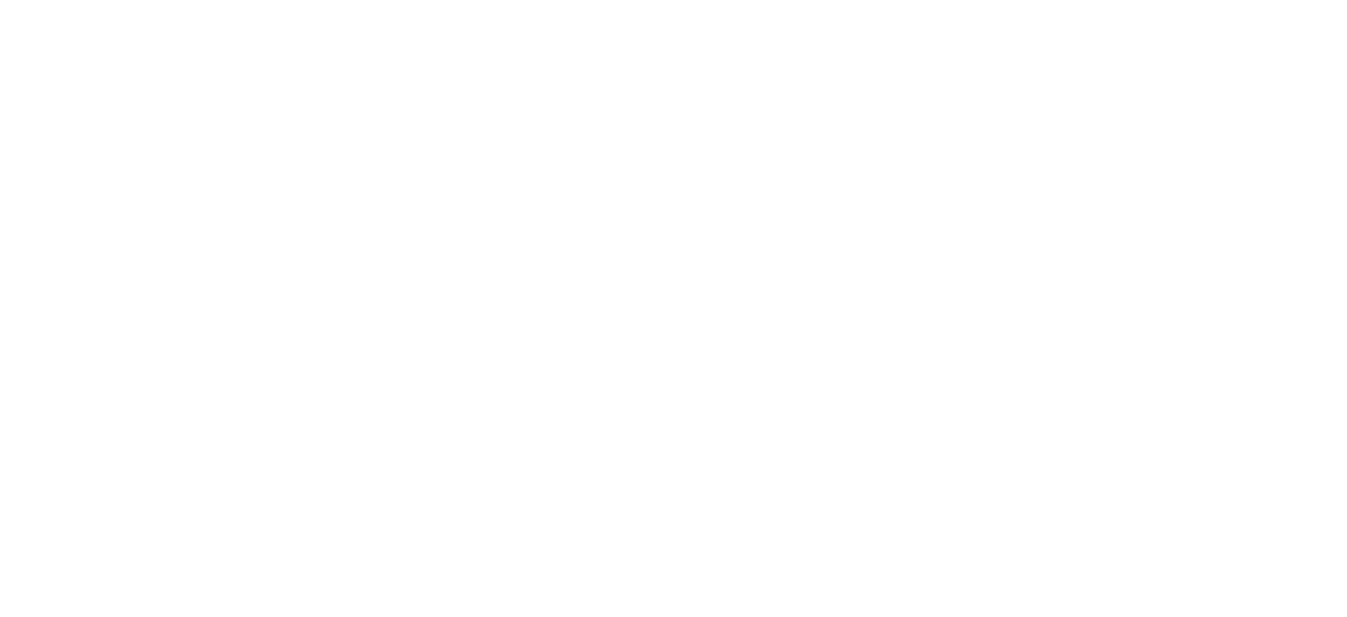 scroll, scrollTop: 0, scrollLeft: 0, axis: both 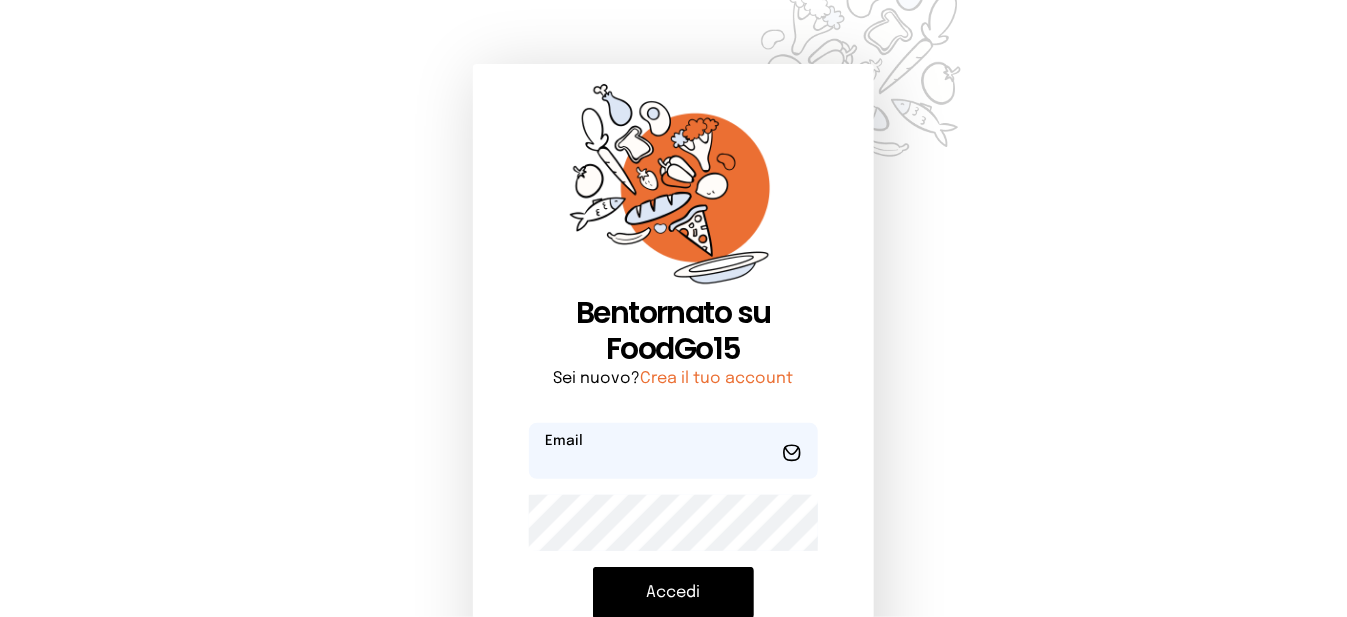 type on "**********" 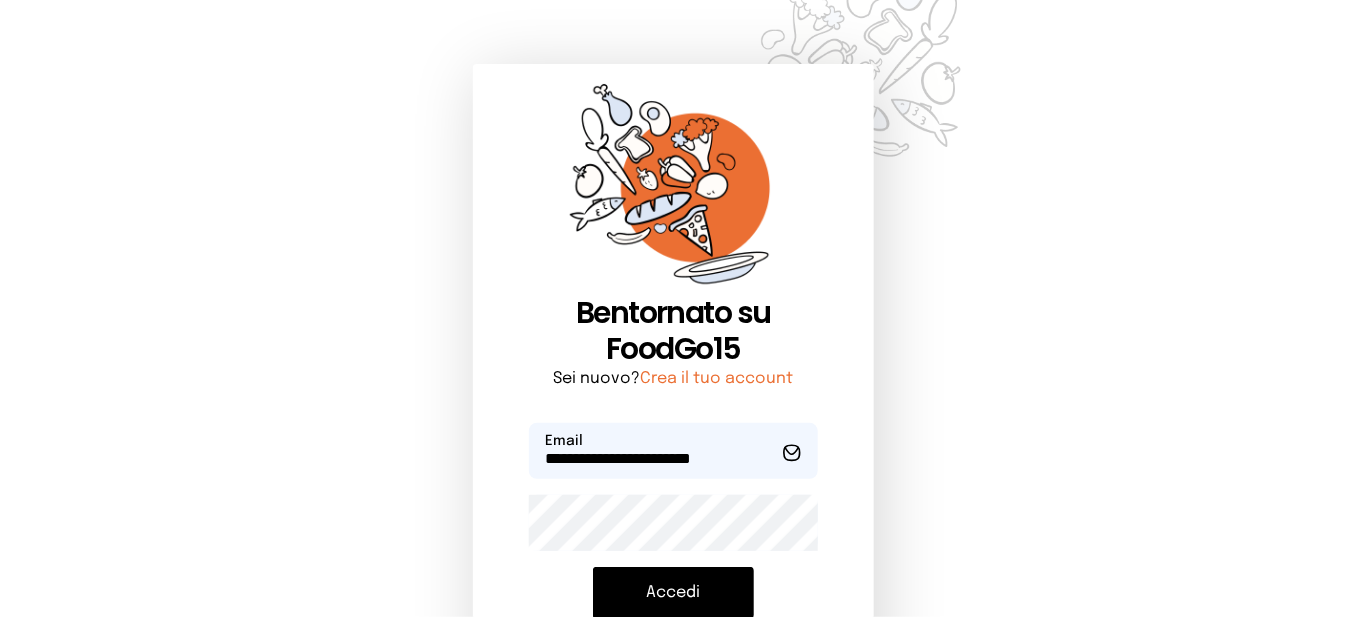 click on "Accedi" at bounding box center [673, 593] 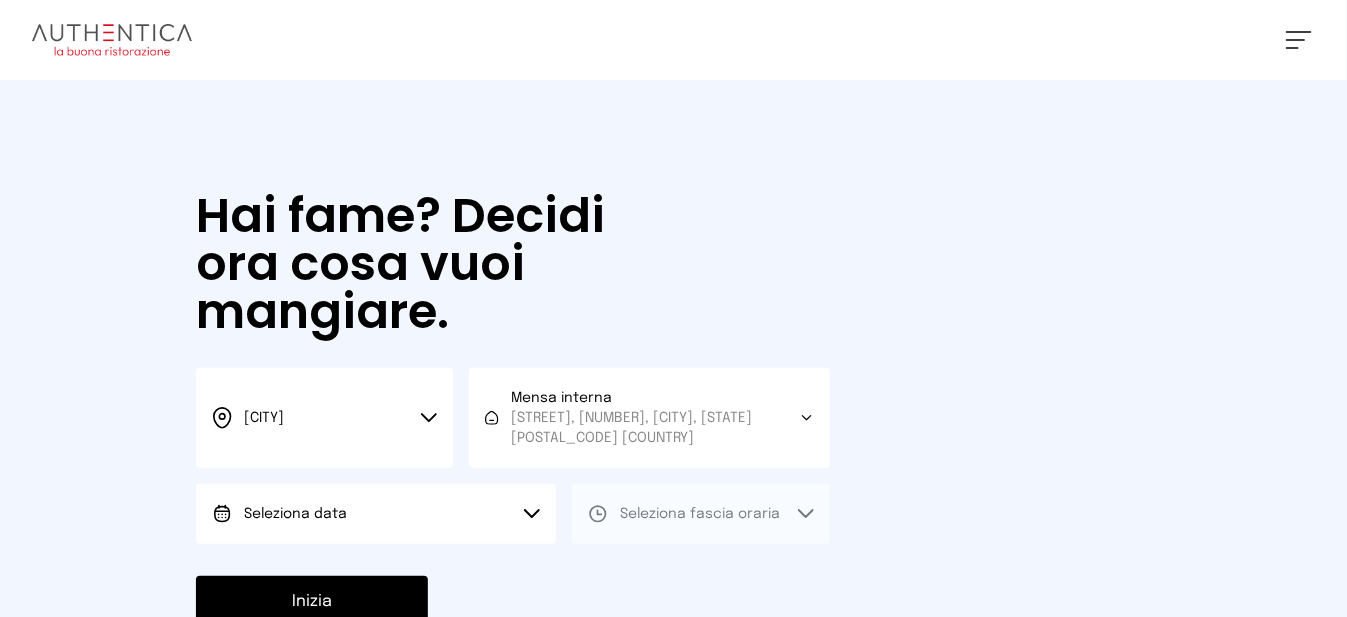 click on "Seleziona data" at bounding box center [376, 514] 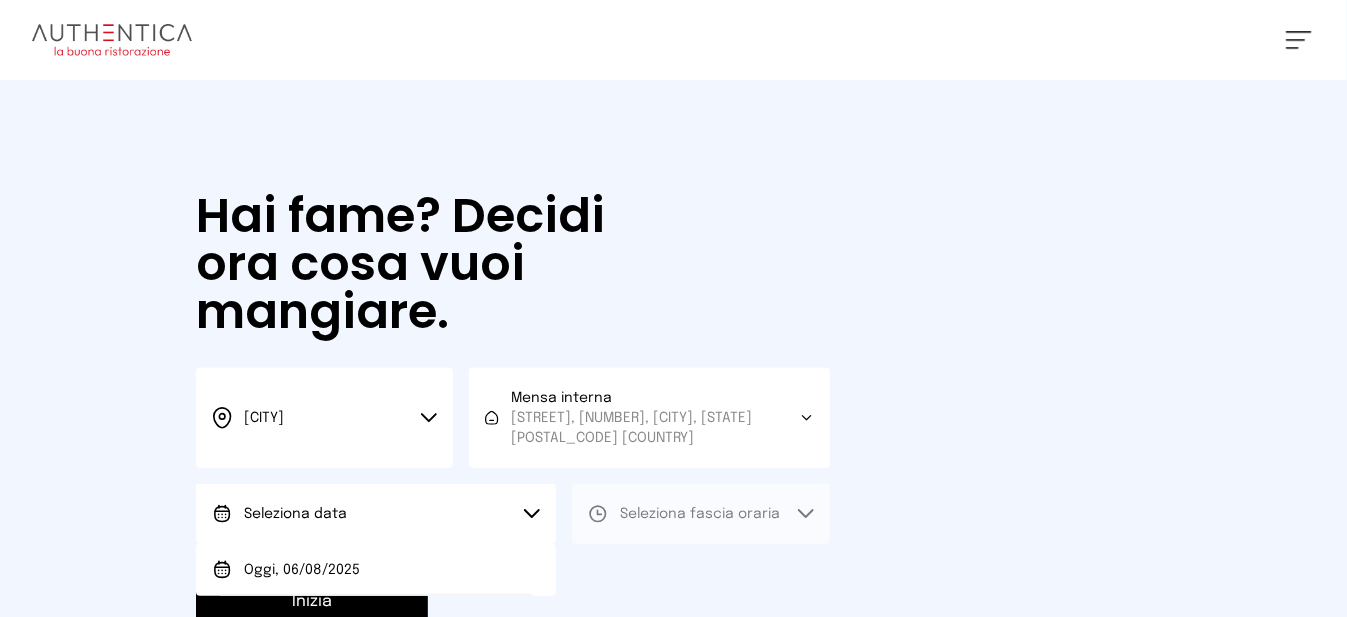 click on "Oggi, 06/08/2025" at bounding box center [376, 570] 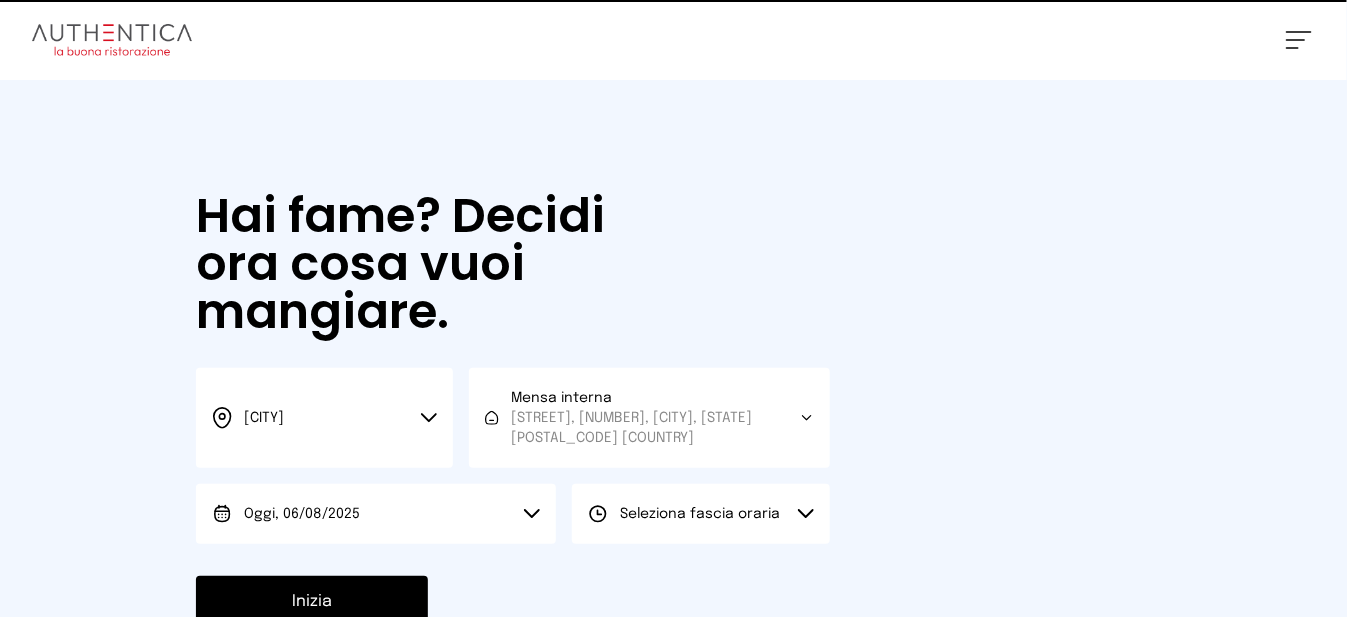 click on "Seleziona fascia oraria" at bounding box center (700, 514) 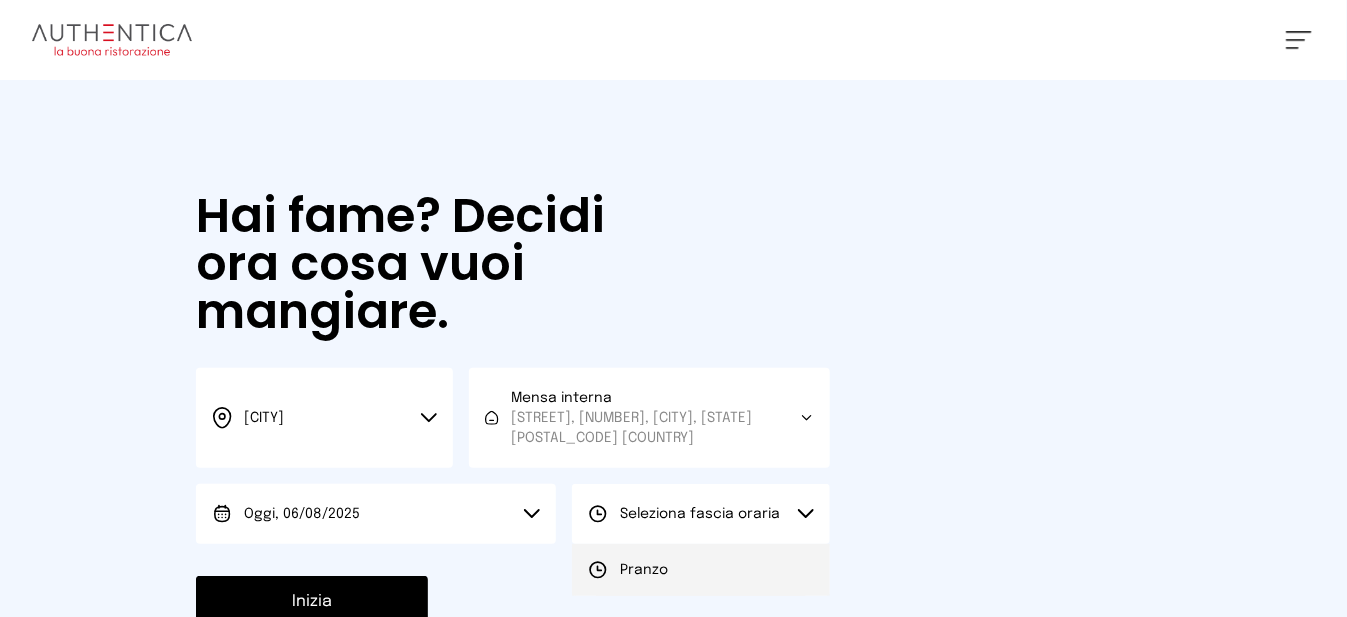 click on "Pranzo" at bounding box center (700, 570) 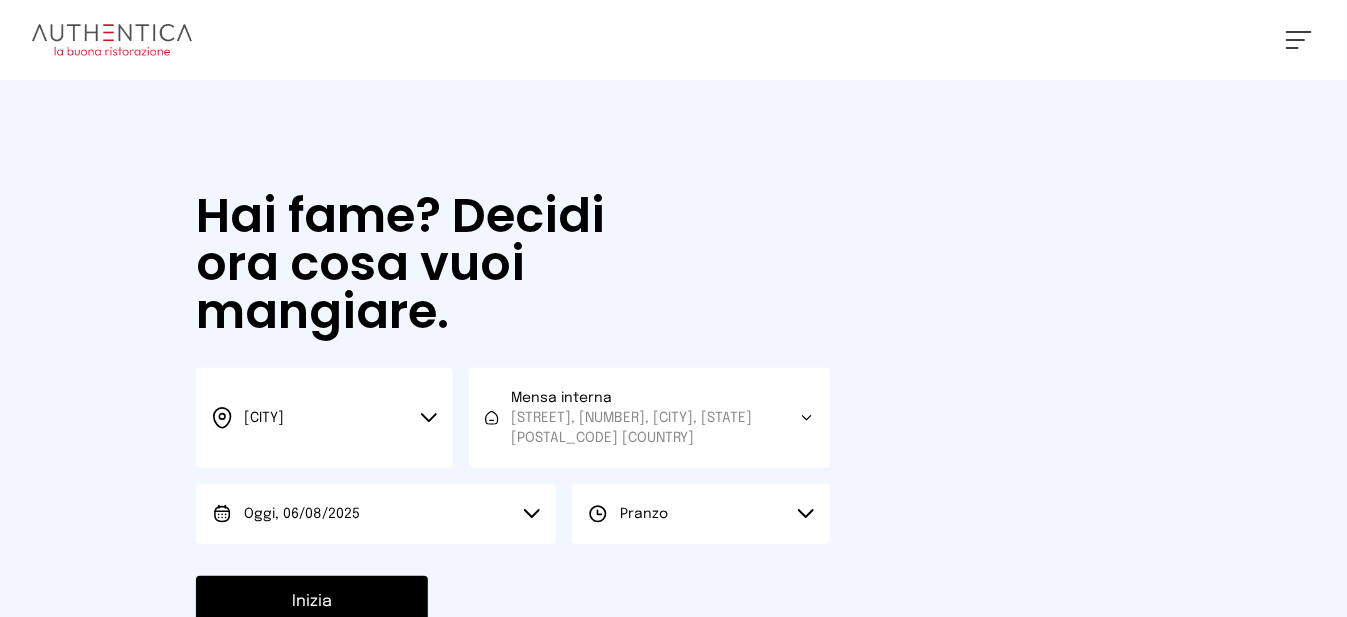click on "Inizia" at bounding box center (312, 602) 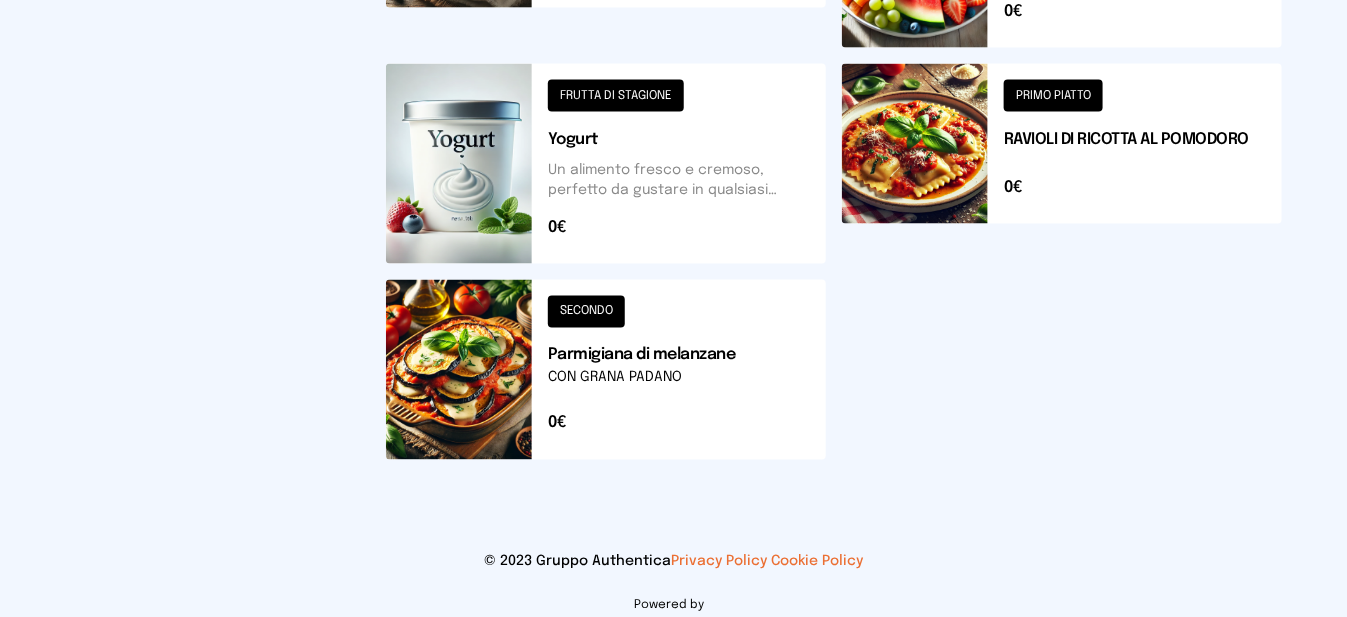 scroll, scrollTop: 1018, scrollLeft: 0, axis: vertical 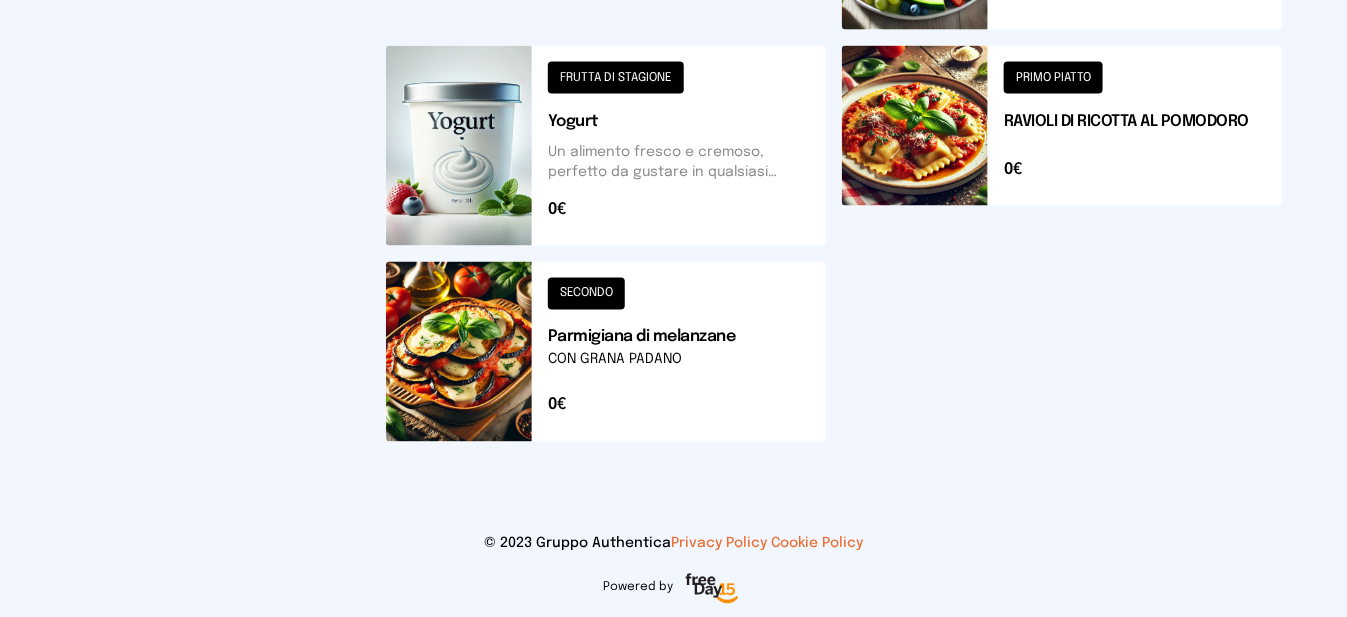 click at bounding box center (606, 352) 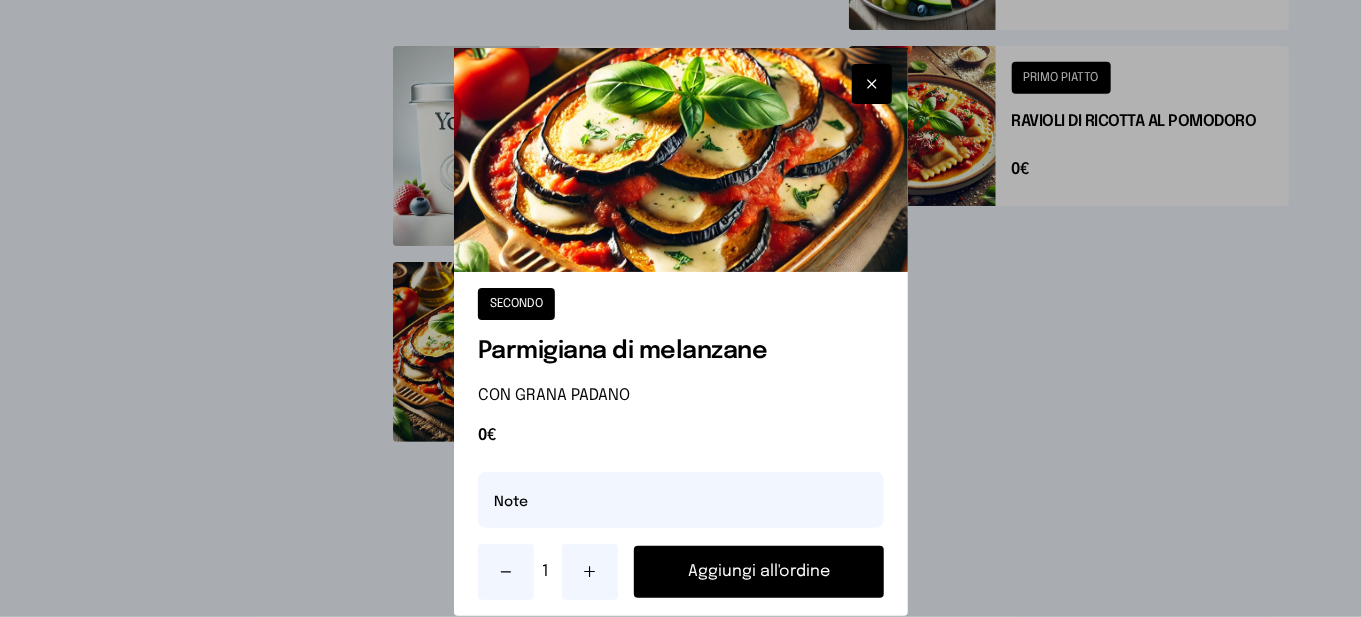 drag, startPoint x: 723, startPoint y: 571, endPoint x: 926, endPoint y: 464, distance: 229.47331 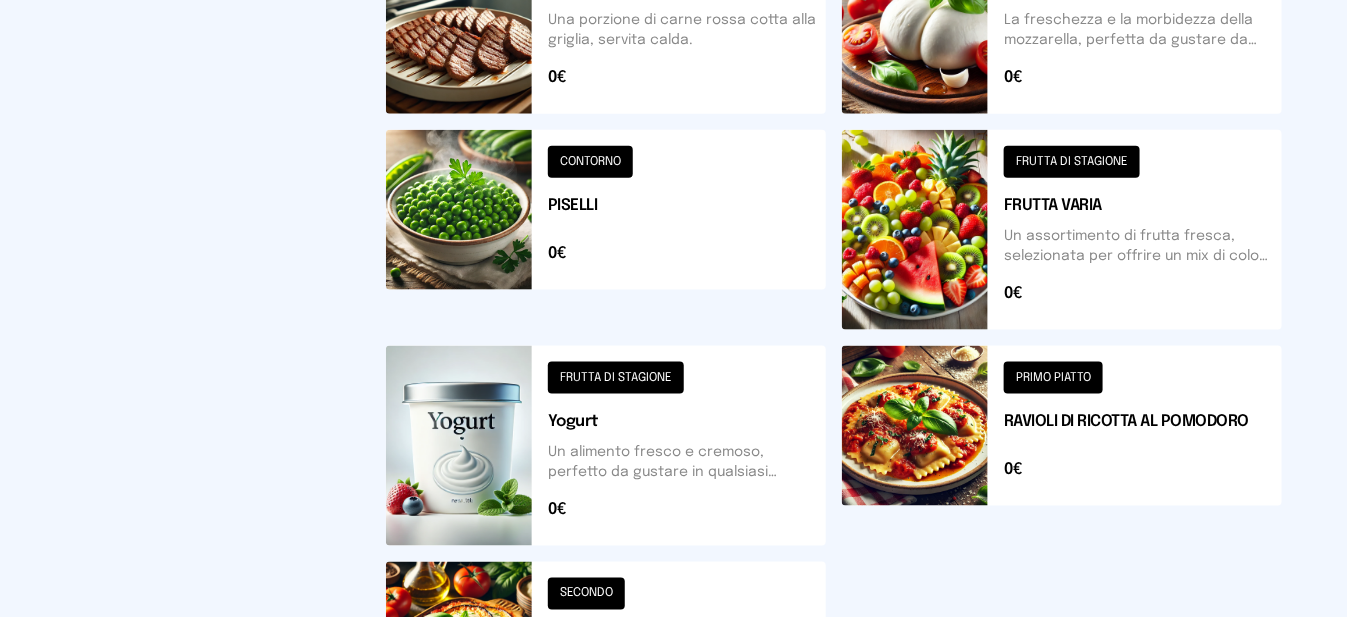 scroll, scrollTop: 518, scrollLeft: 0, axis: vertical 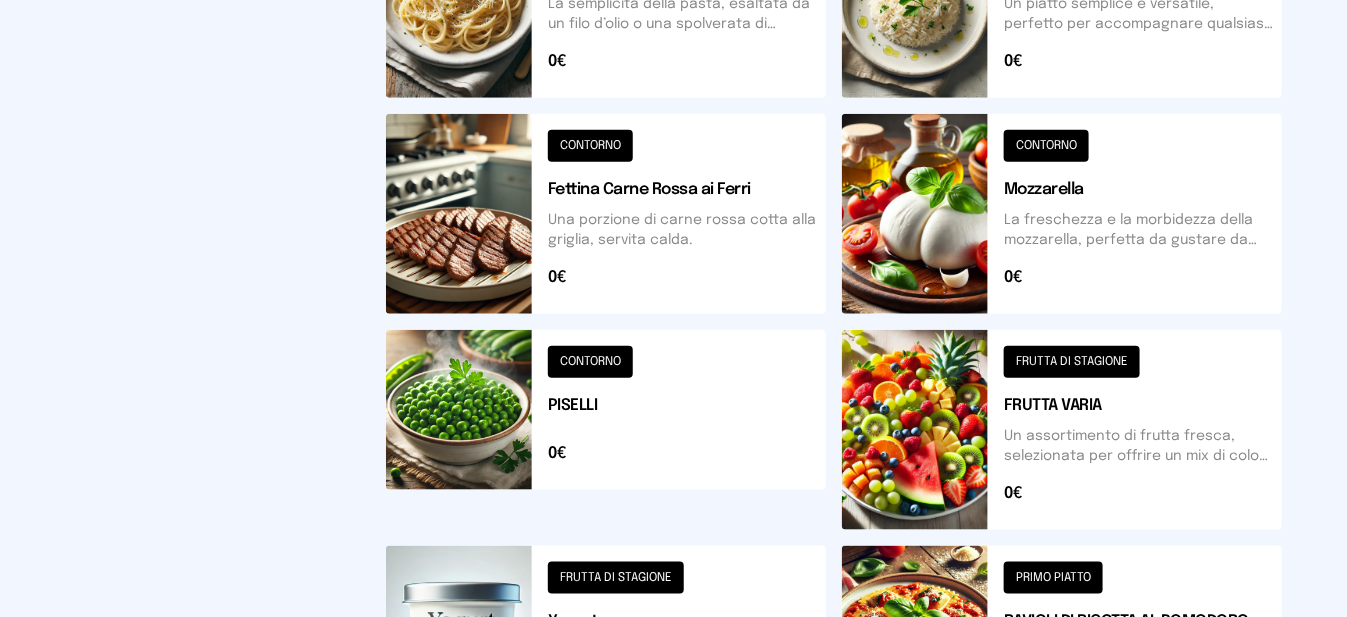 click at bounding box center (1062, 430) 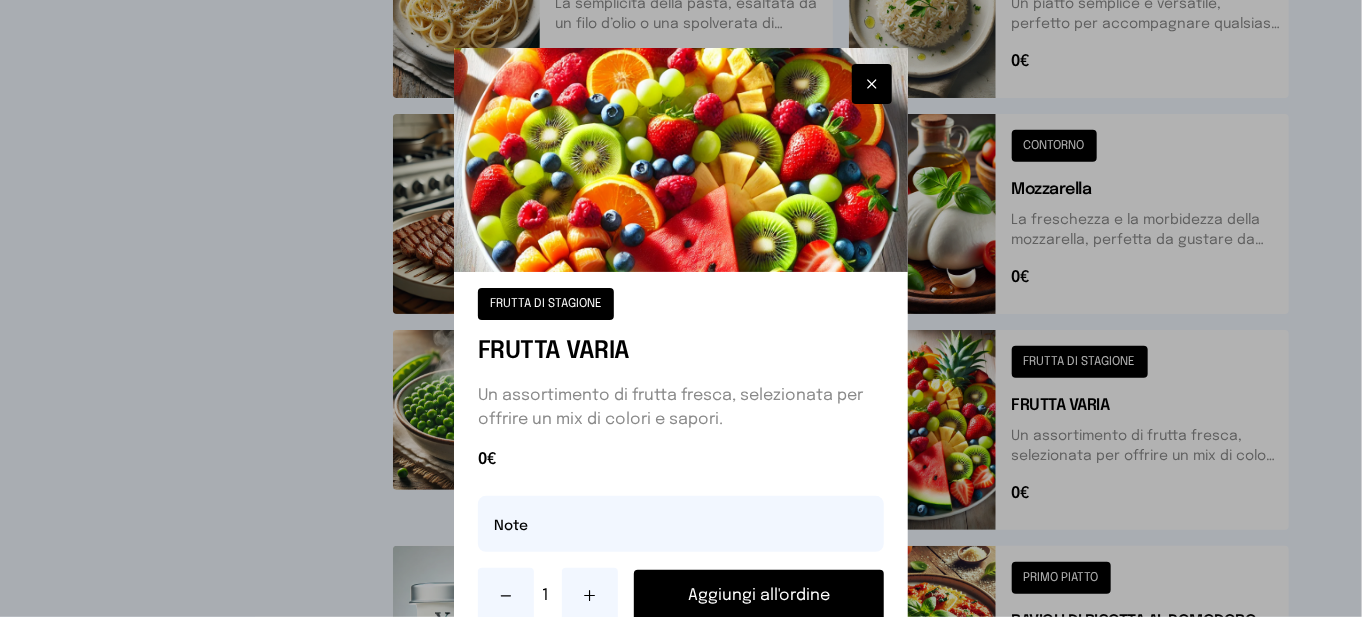 click on "Aggiungi all'ordine" at bounding box center (759, 596) 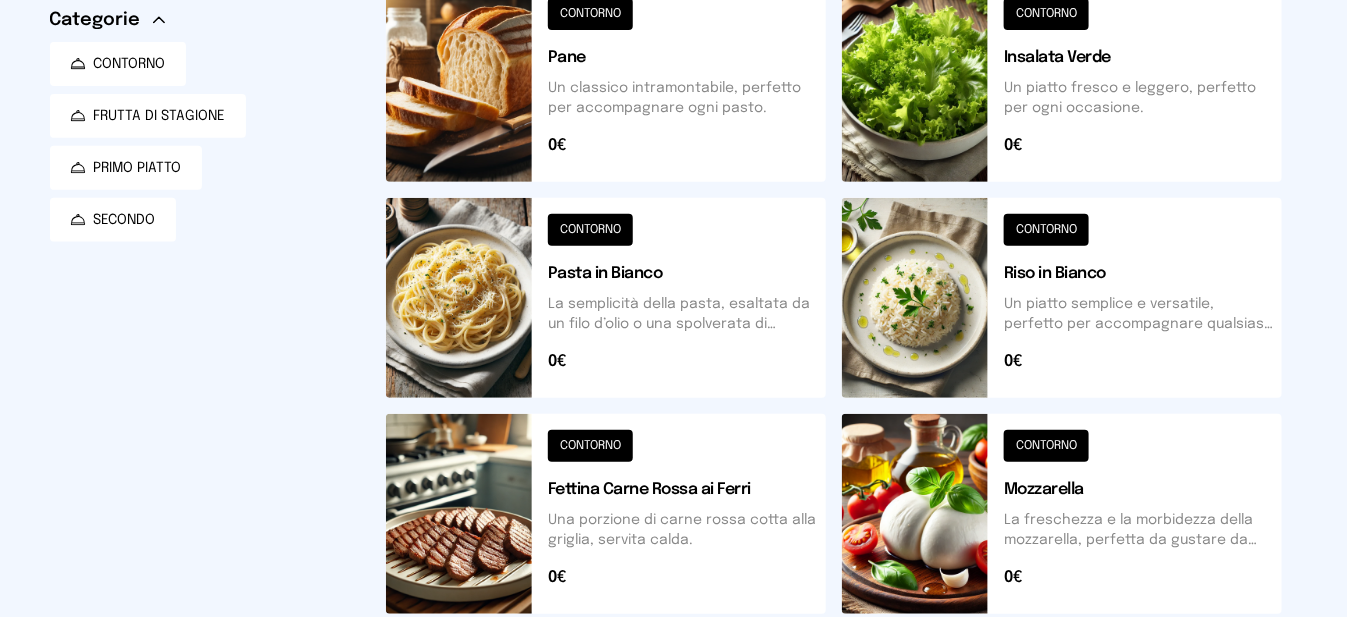 scroll, scrollTop: 0, scrollLeft: 0, axis: both 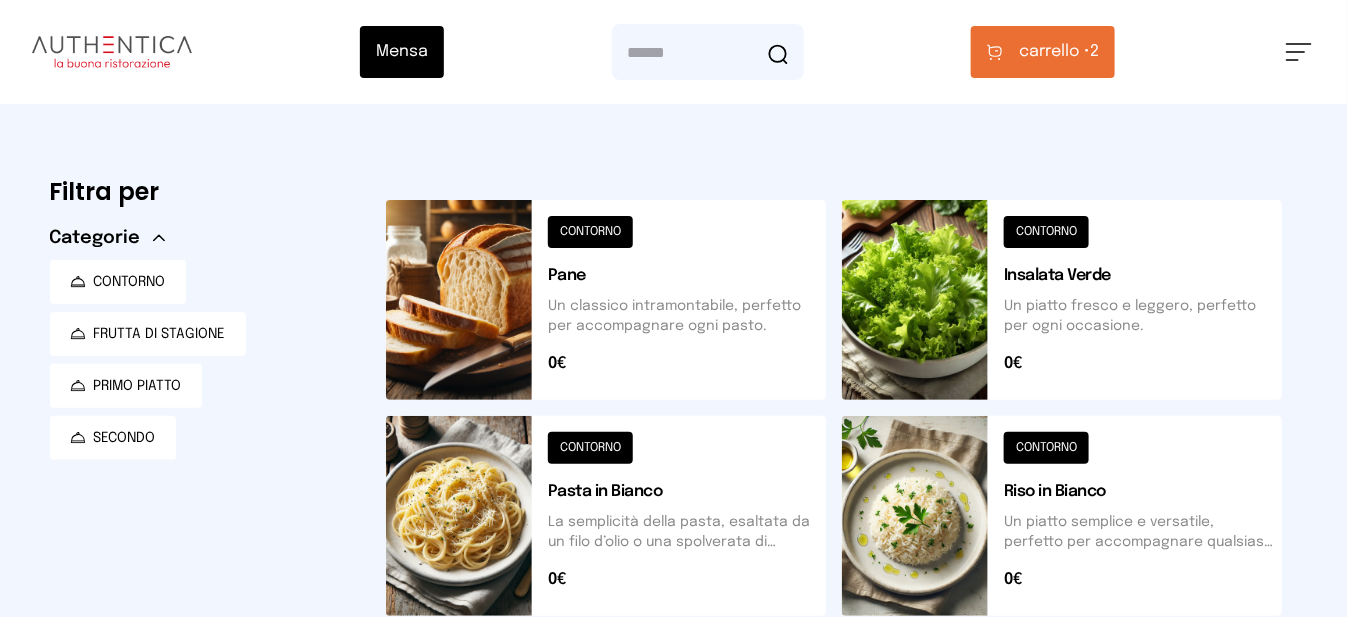 click at bounding box center [606, 300] 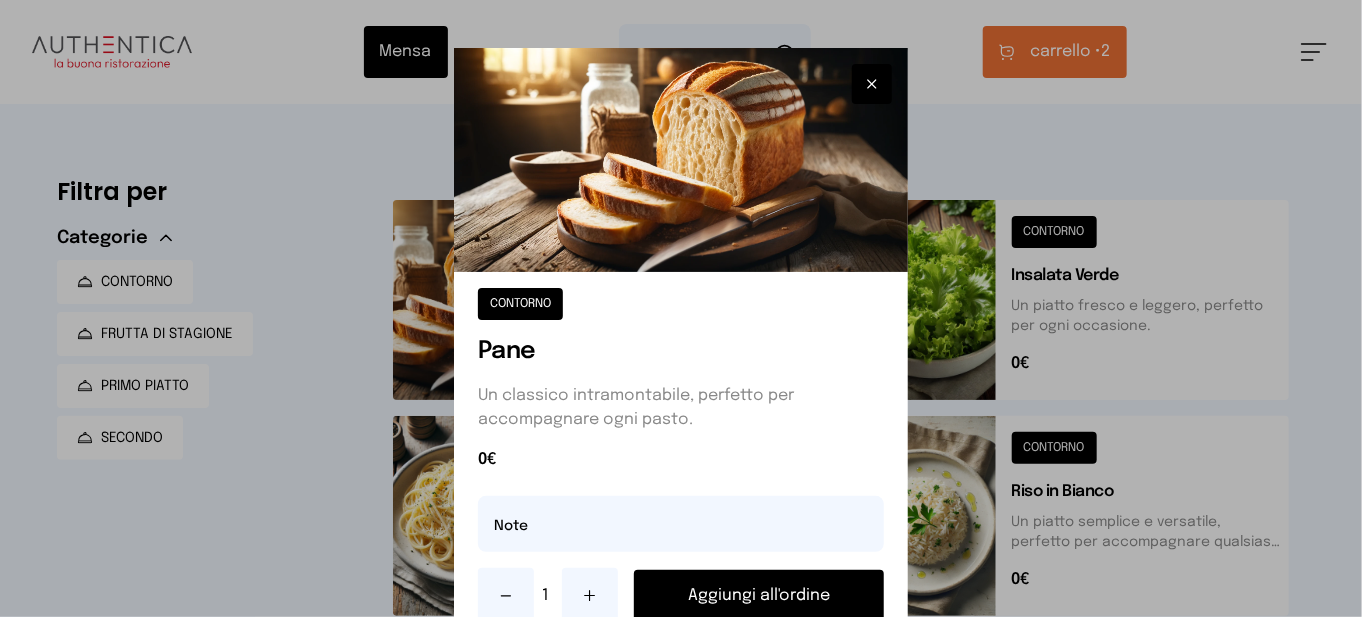 drag, startPoint x: 807, startPoint y: 600, endPoint x: 828, endPoint y: 581, distance: 28.319605 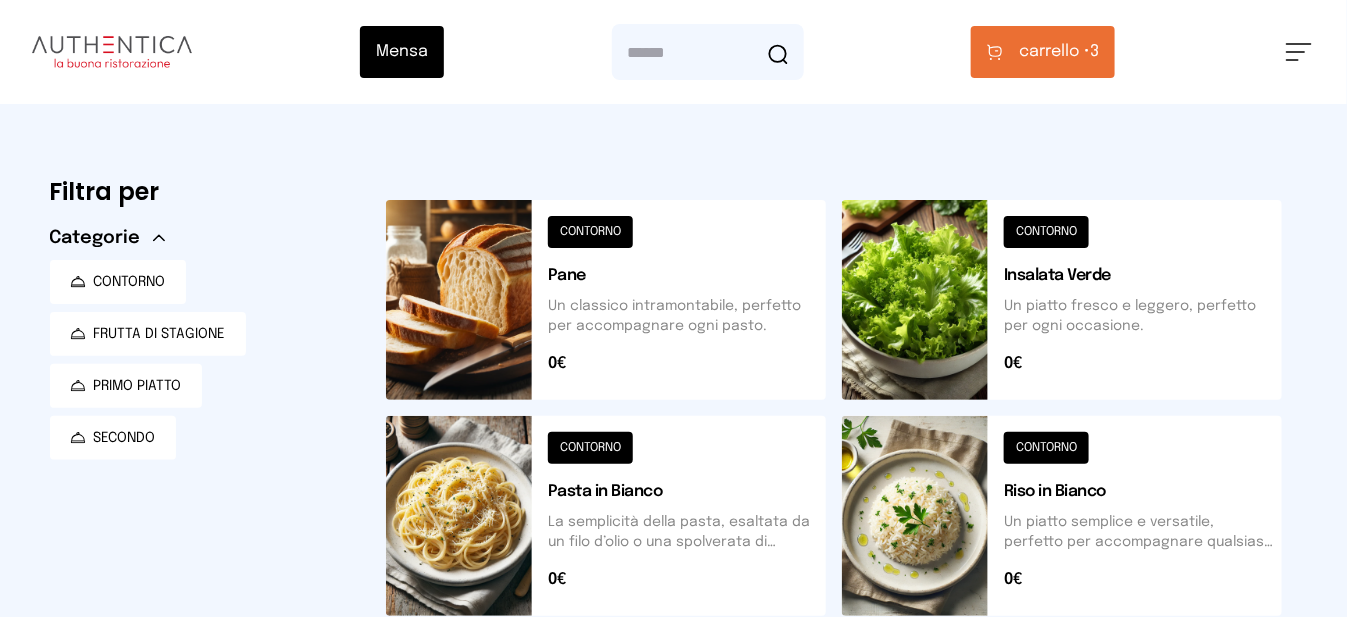 click on "carrello •" at bounding box center [1054, 52] 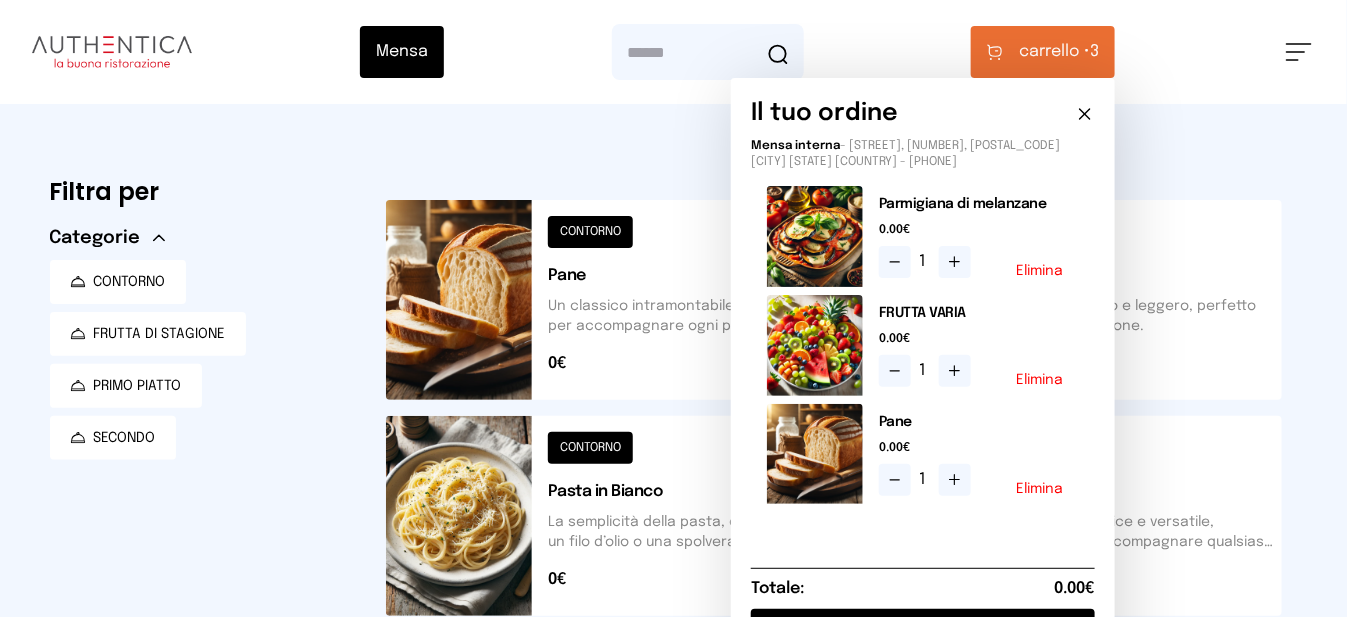 scroll, scrollTop: 600, scrollLeft: 0, axis: vertical 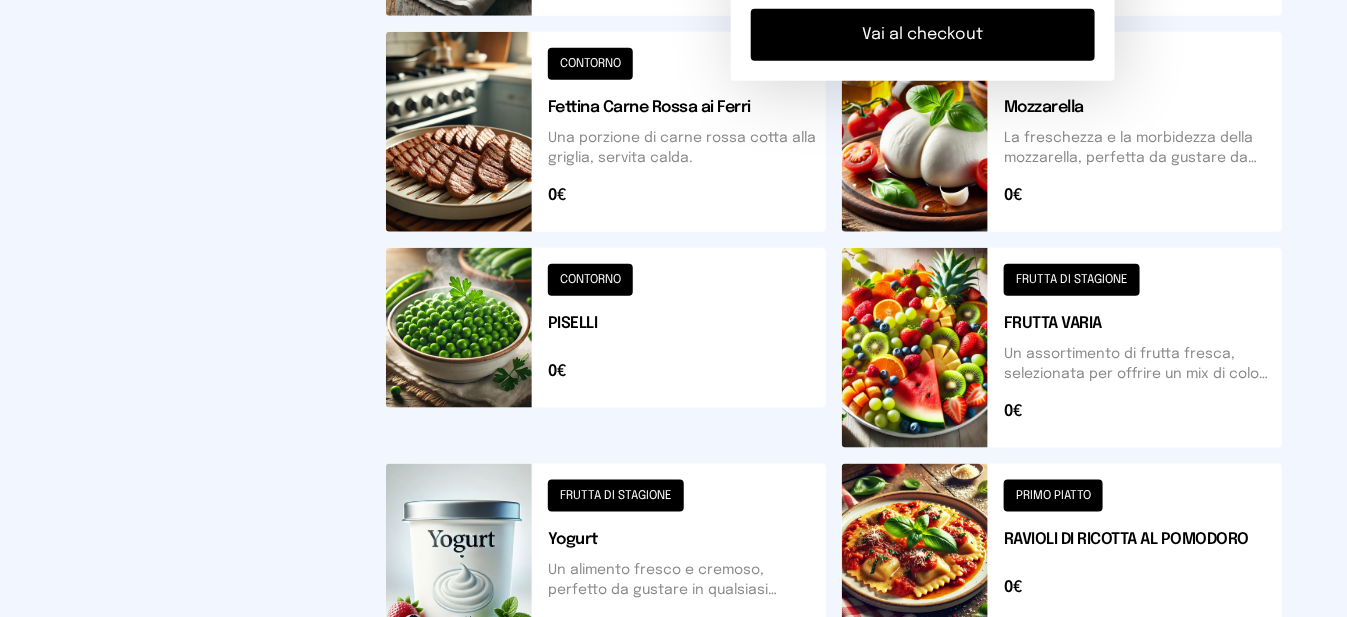 click on "Vai al checkout" at bounding box center [923, 35] 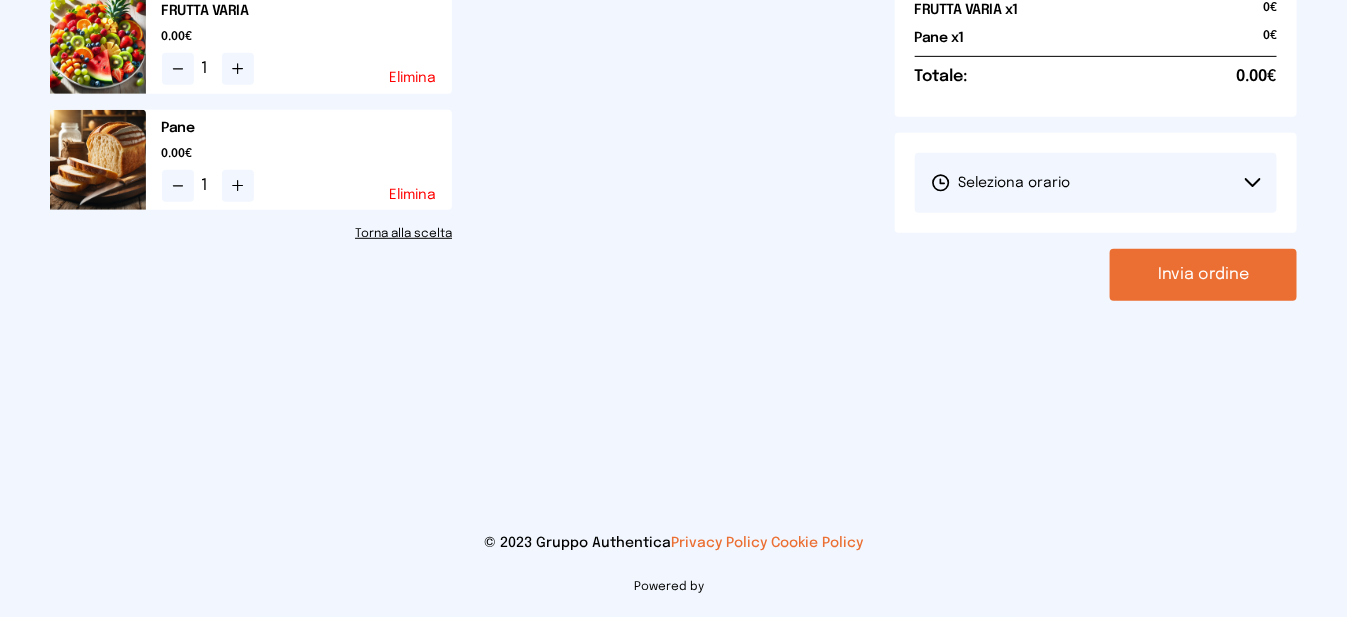 scroll, scrollTop: 0, scrollLeft: 0, axis: both 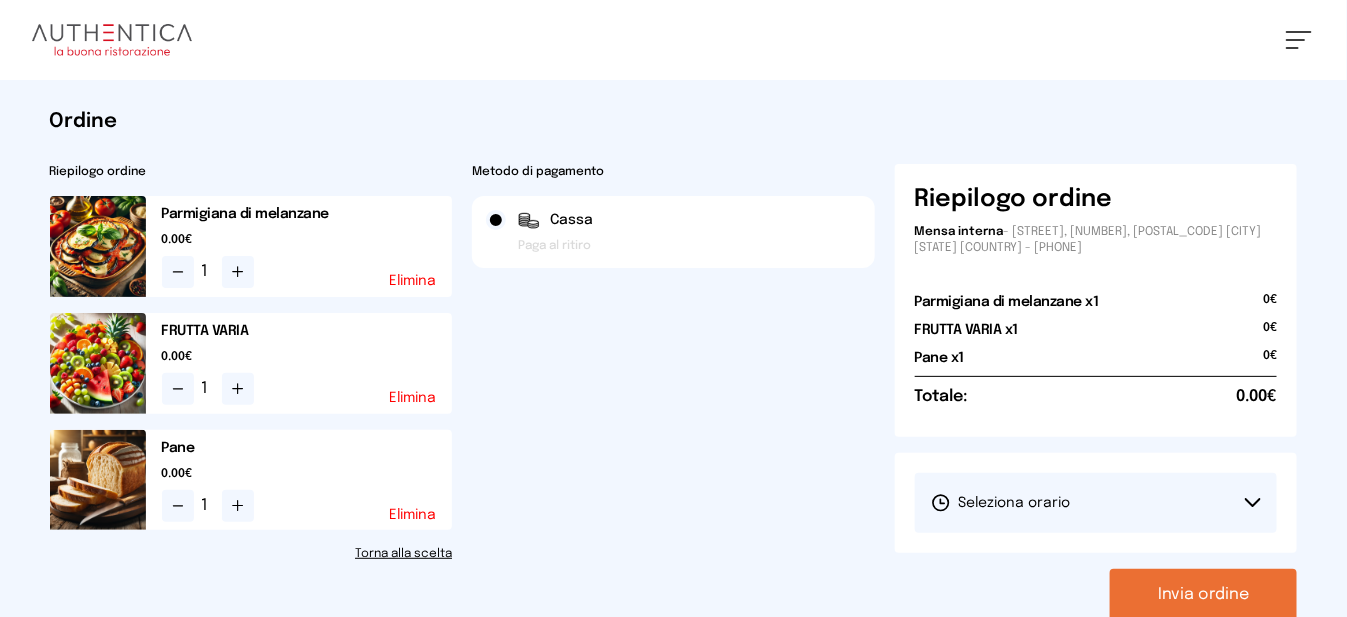 click on "Seleziona orario" at bounding box center [1096, 503] 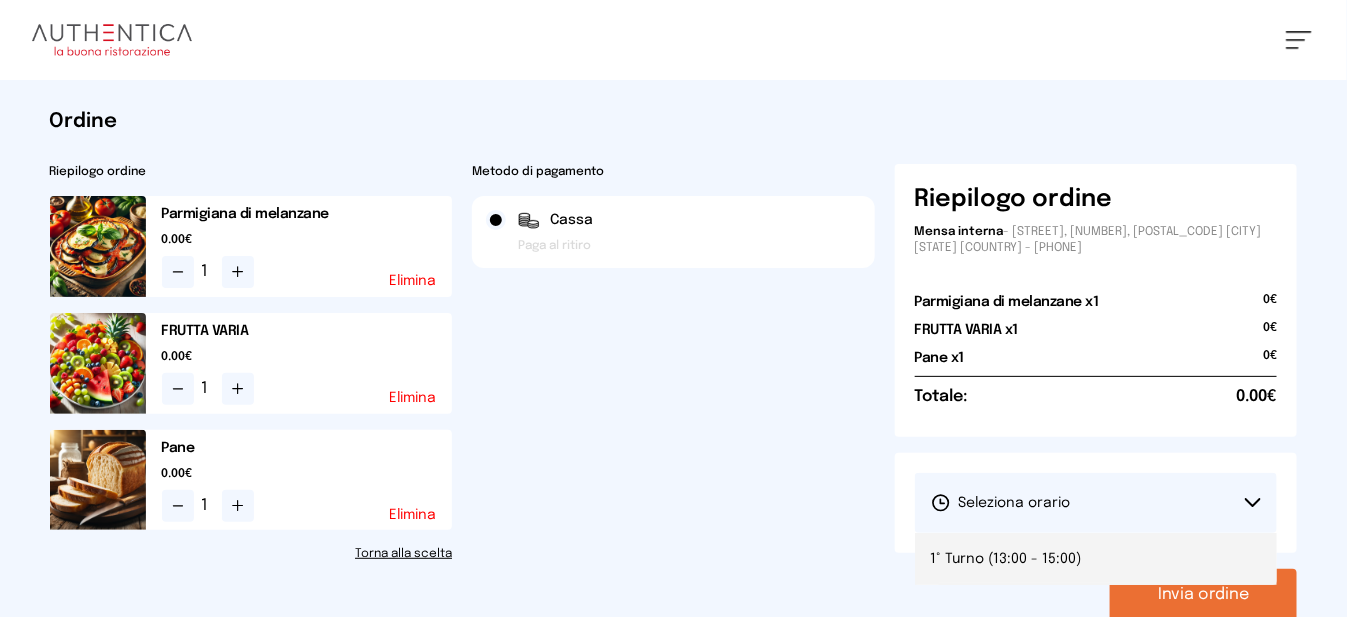 click on "1° Turno (13:00 -
15:00)" at bounding box center (1006, 559) 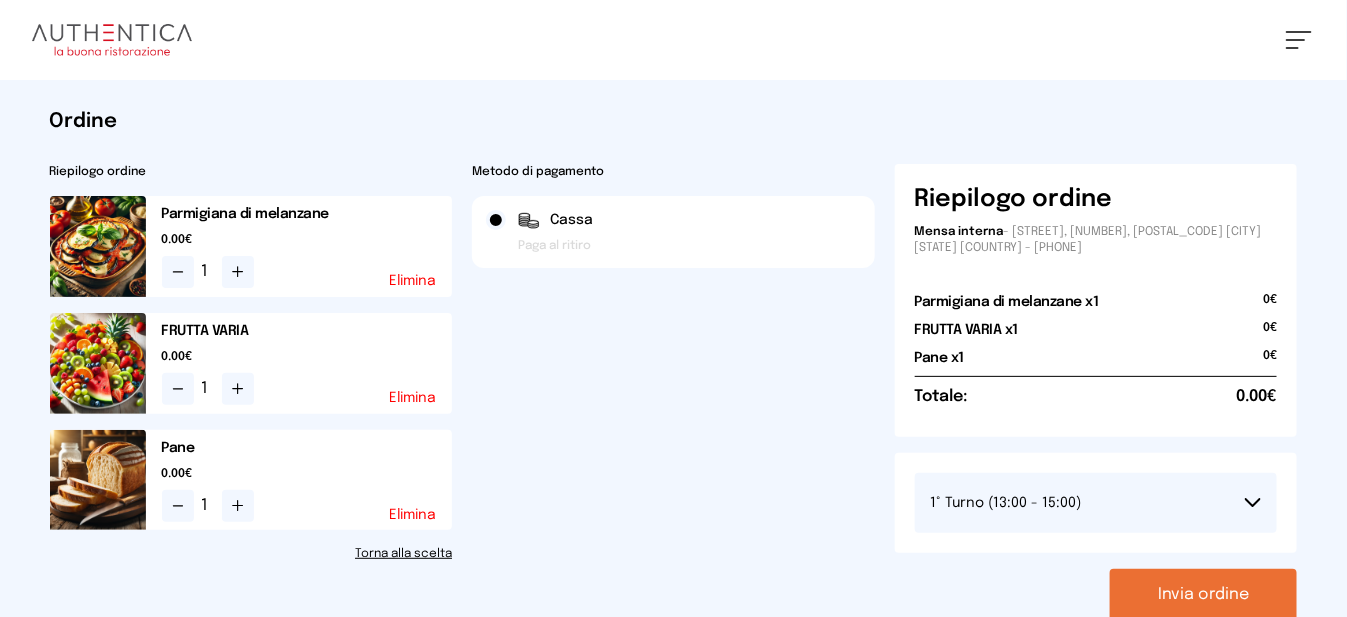 click on "Invia ordine" at bounding box center [1203, 595] 